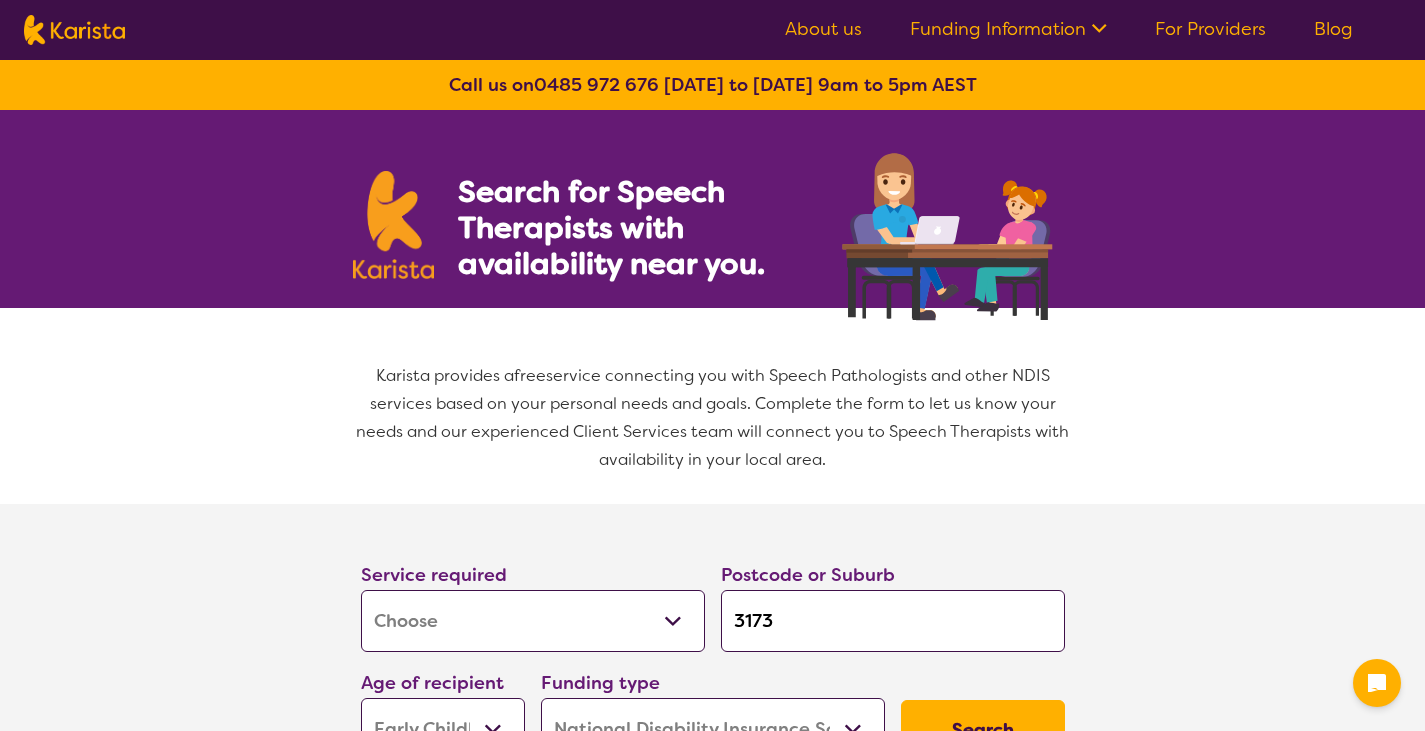 select on "[MEDICAL_DATA]" 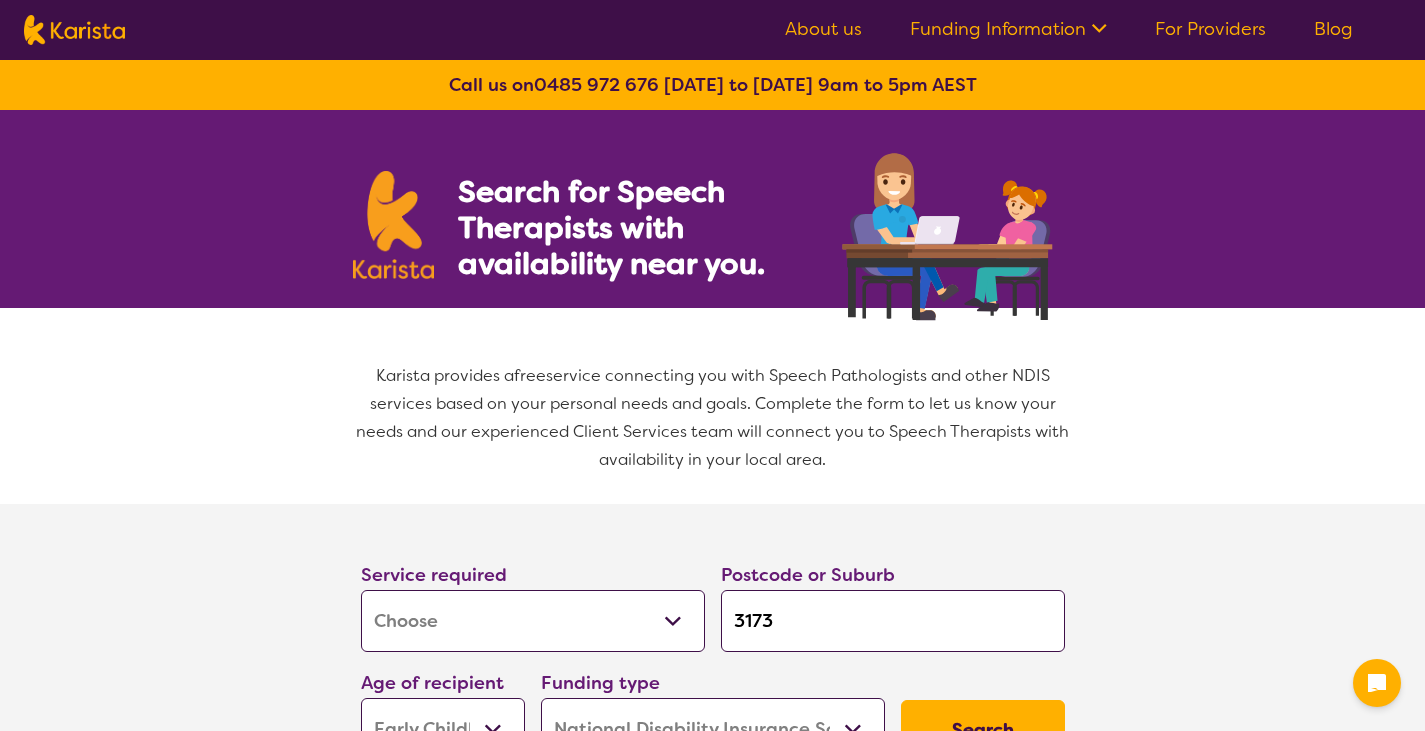 scroll, scrollTop: 0, scrollLeft: 0, axis: both 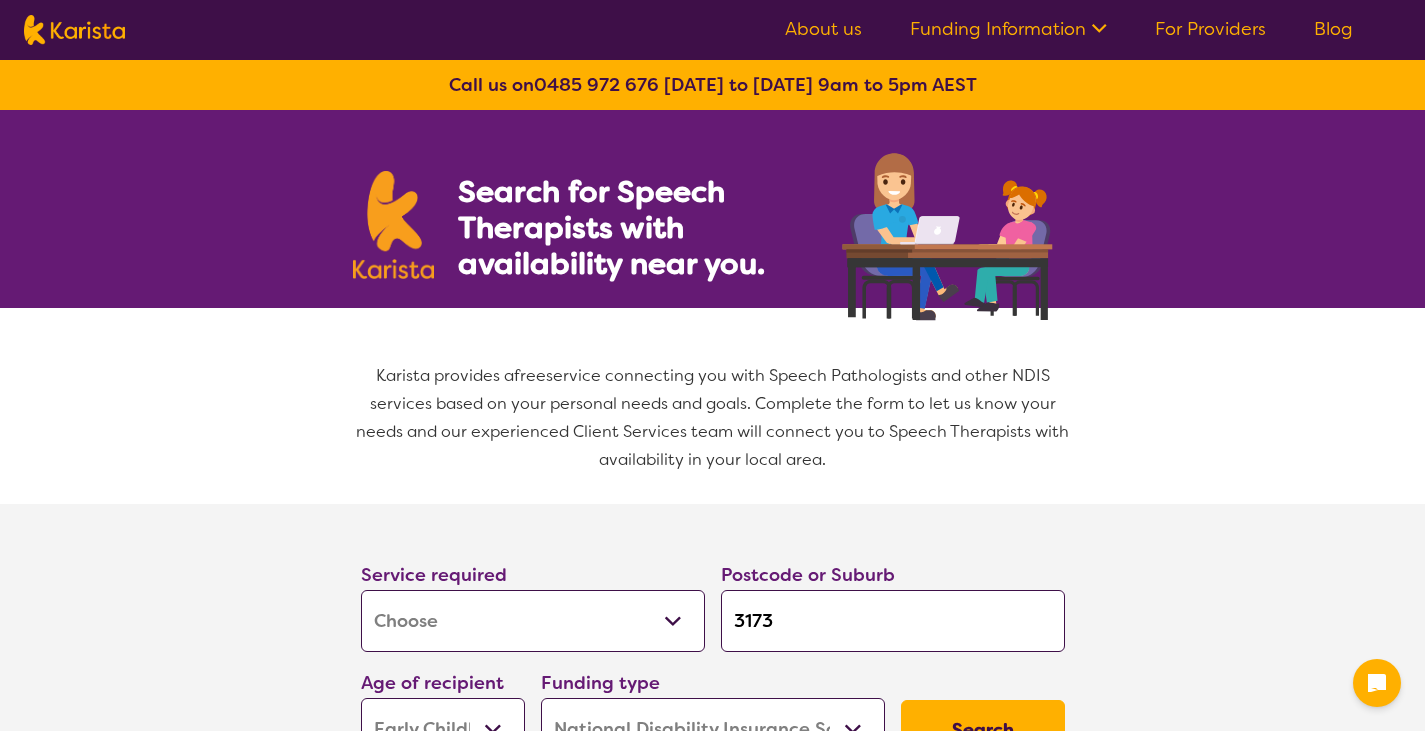 click on "Allied Health Assistant Assessment ([MEDICAL_DATA] or [MEDICAL_DATA]) Behaviour support Counselling Dietitian Domestic and home help Employment Support Exercise physiology Home Care Package Provider Key Worker NDIS Plan management NDIS Support Coordination Nursing services [MEDICAL_DATA] Personal care Physiotherapy [MEDICAL_DATA] Psychology Psychosocial Recovery Coach Respite [MEDICAL_DATA] Support worker Supported accommodation" at bounding box center (533, 621) 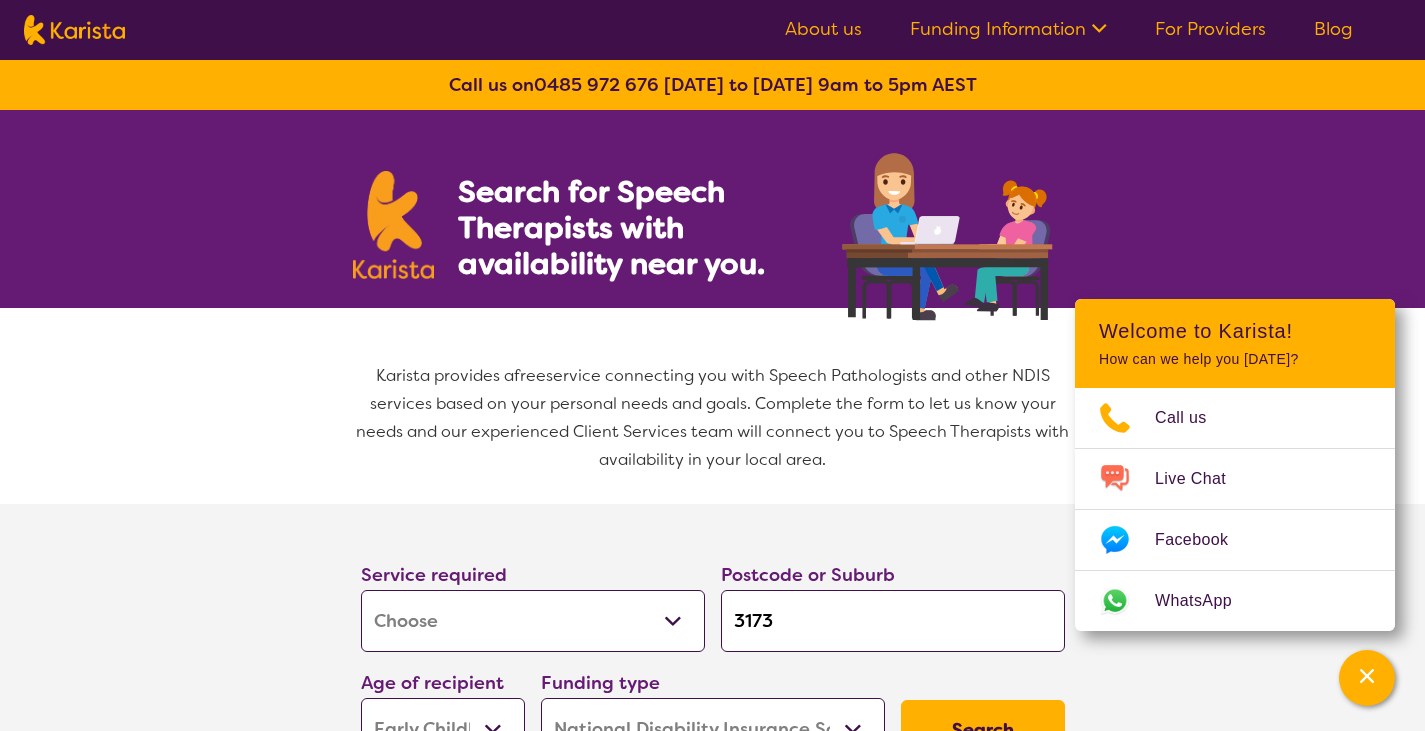 select on "[MEDICAL_DATA]" 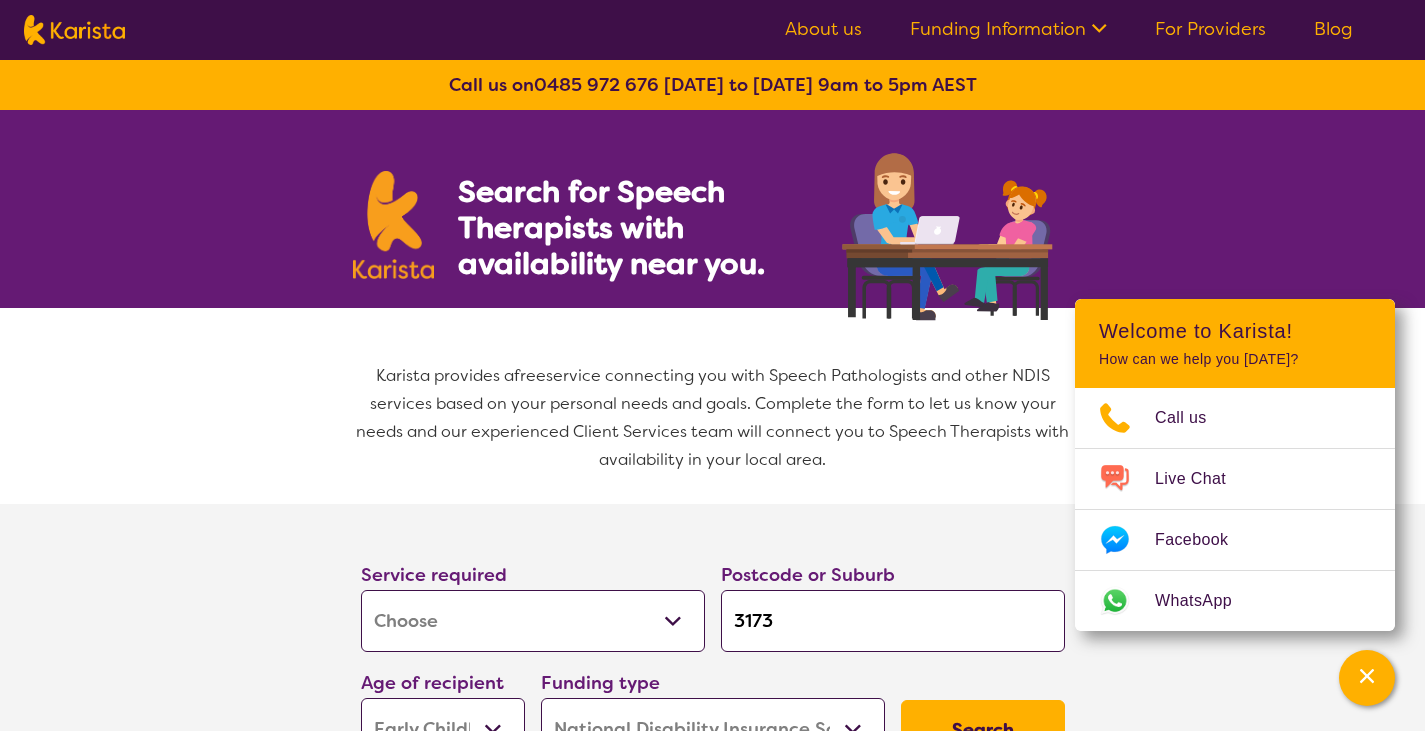 click on "Allied Health Assistant Assessment ([MEDICAL_DATA] or [MEDICAL_DATA]) Behaviour support Counselling Dietitian Domestic and home help Employment Support Exercise physiology Home Care Package Provider Key Worker NDIS Plan management NDIS Support Coordination Nursing services [MEDICAL_DATA] Personal care Physiotherapy [MEDICAL_DATA] Psychology Psychosocial Recovery Coach Respite [MEDICAL_DATA] Support worker Supported accommodation" at bounding box center (533, 621) 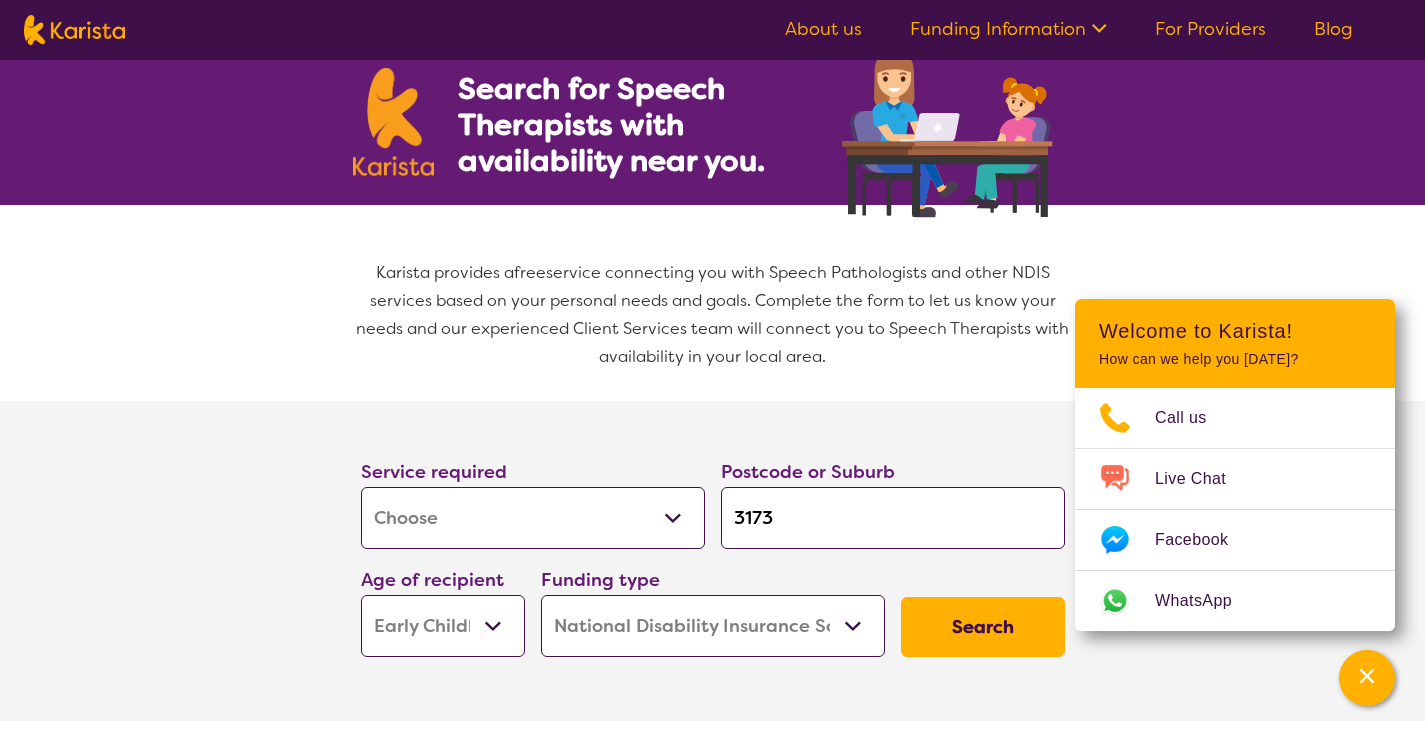 scroll, scrollTop: 200, scrollLeft: 0, axis: vertical 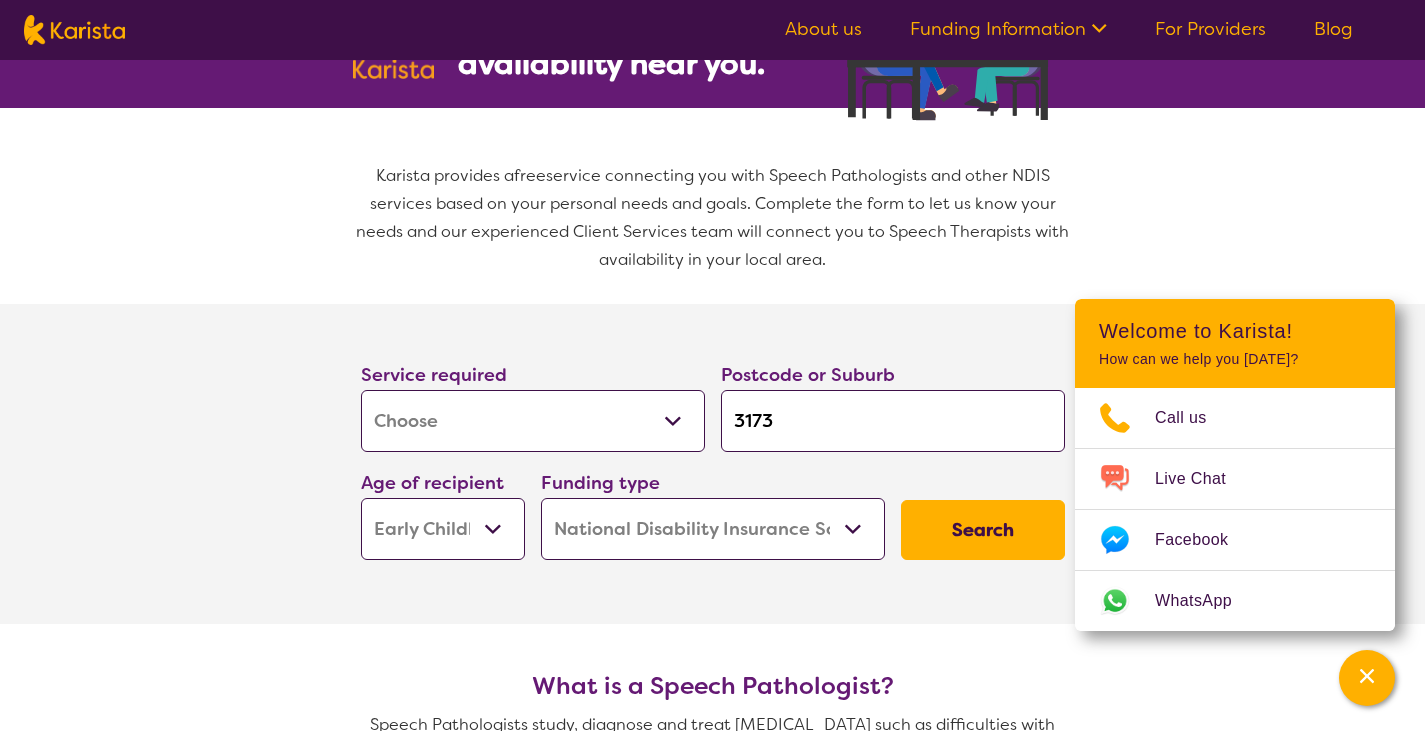 click on "Early Childhood - 0 to 9 Child - 10 to 11 Adolescent - 12 to 17 Adult - 18 to 64 Aged - [DEMOGRAPHIC_DATA]+" at bounding box center (443, 529) 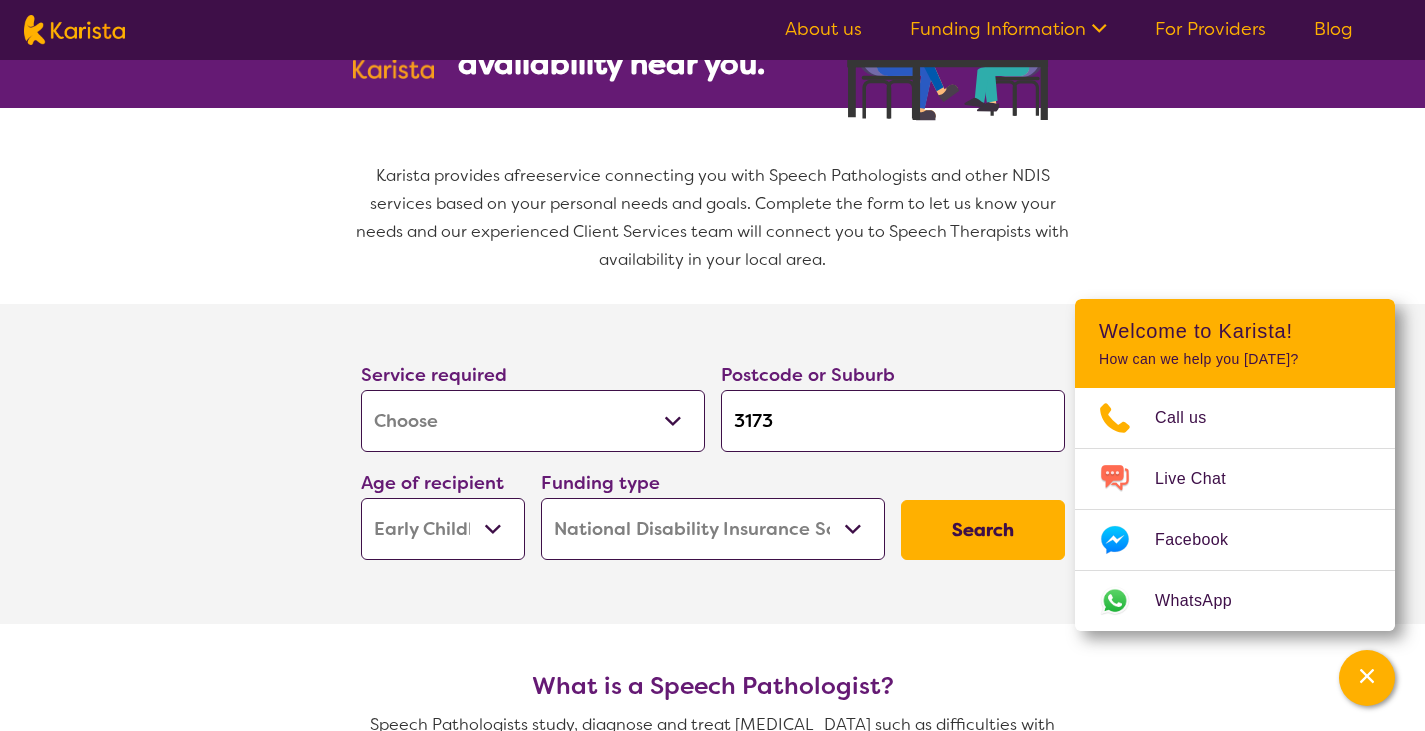 click on "Early Childhood - 0 to 9 Child - 10 to 11 Adolescent - 12 to 17 Adult - 18 to 64 Aged - [DEMOGRAPHIC_DATA]+" at bounding box center (443, 529) 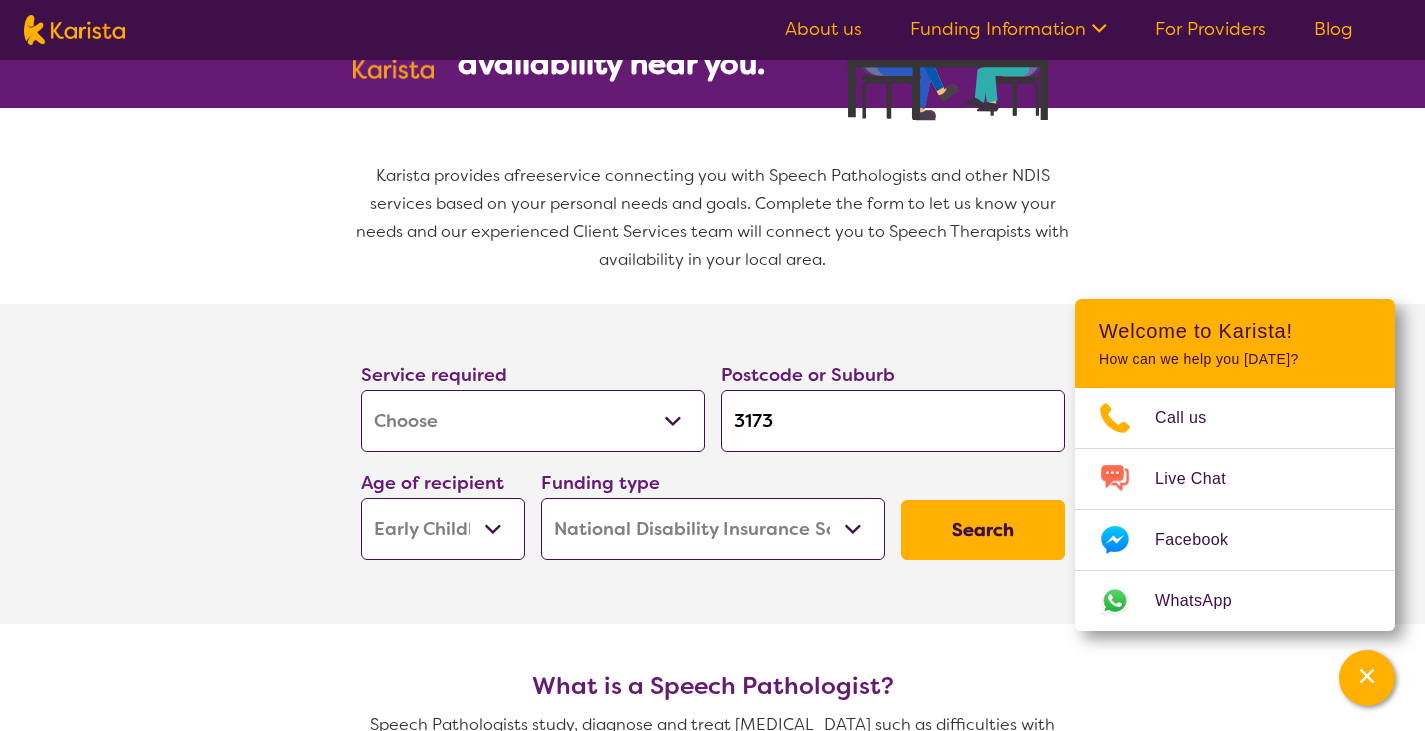 click on "Home Care Package (HCP) National Disability Insurance Scheme (NDIS) I don't know" at bounding box center (713, 529) 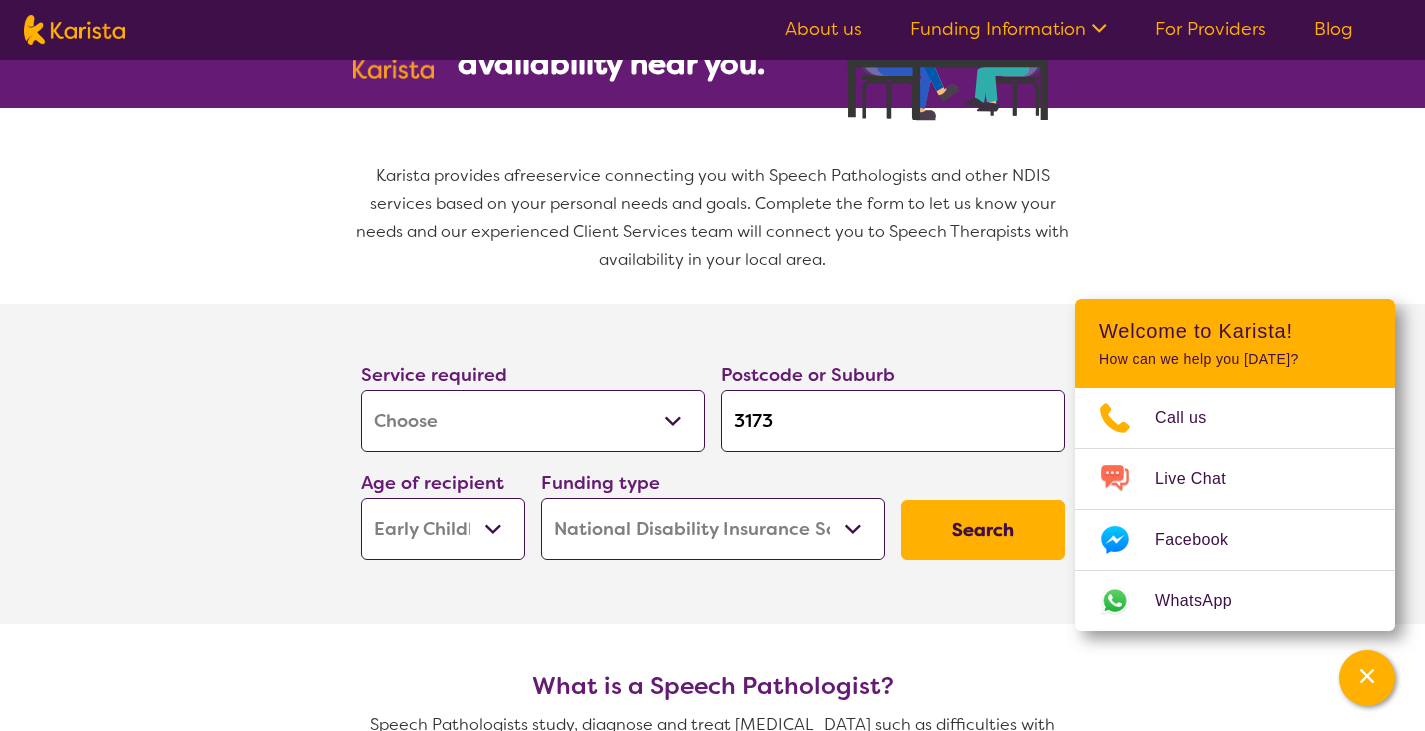click on "Home Care Package (HCP) National Disability Insurance Scheme (NDIS) I don't know" at bounding box center [713, 529] 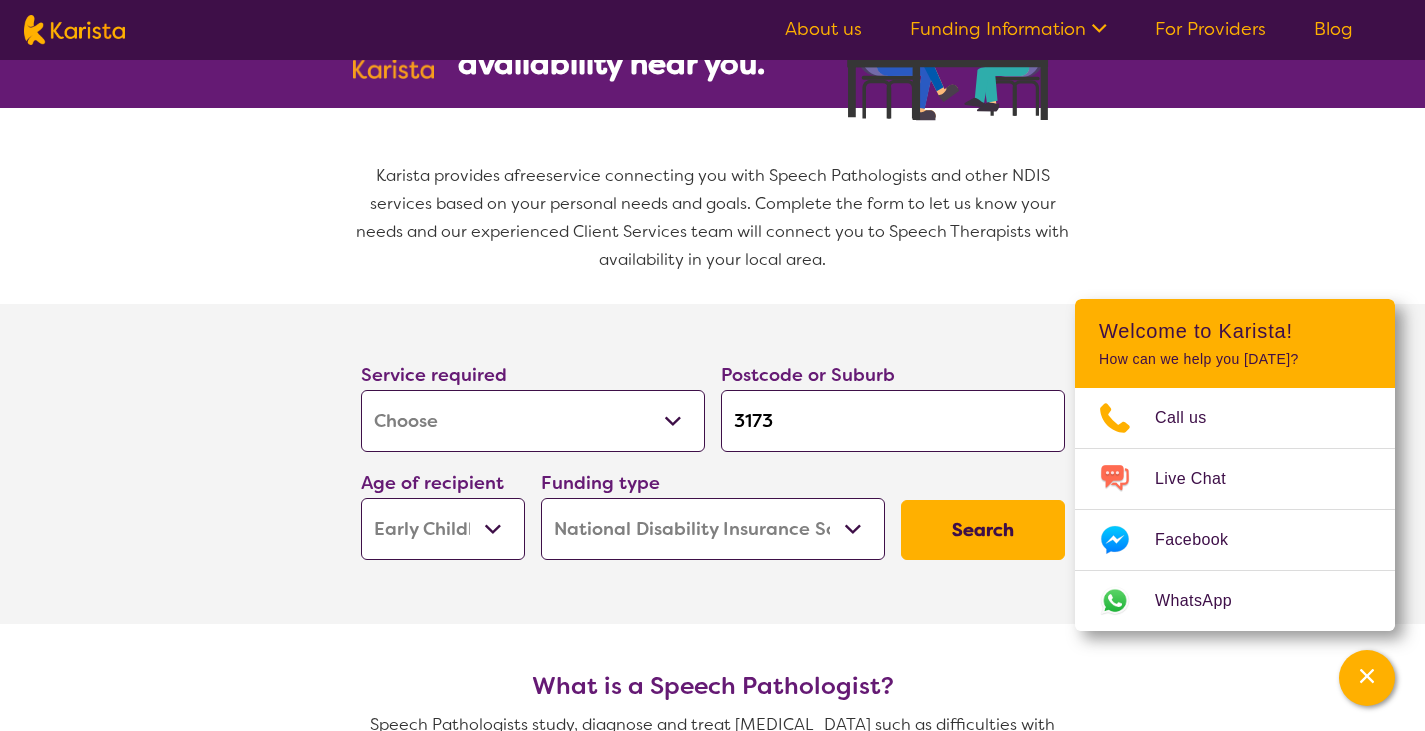click on "Search" at bounding box center (983, 530) 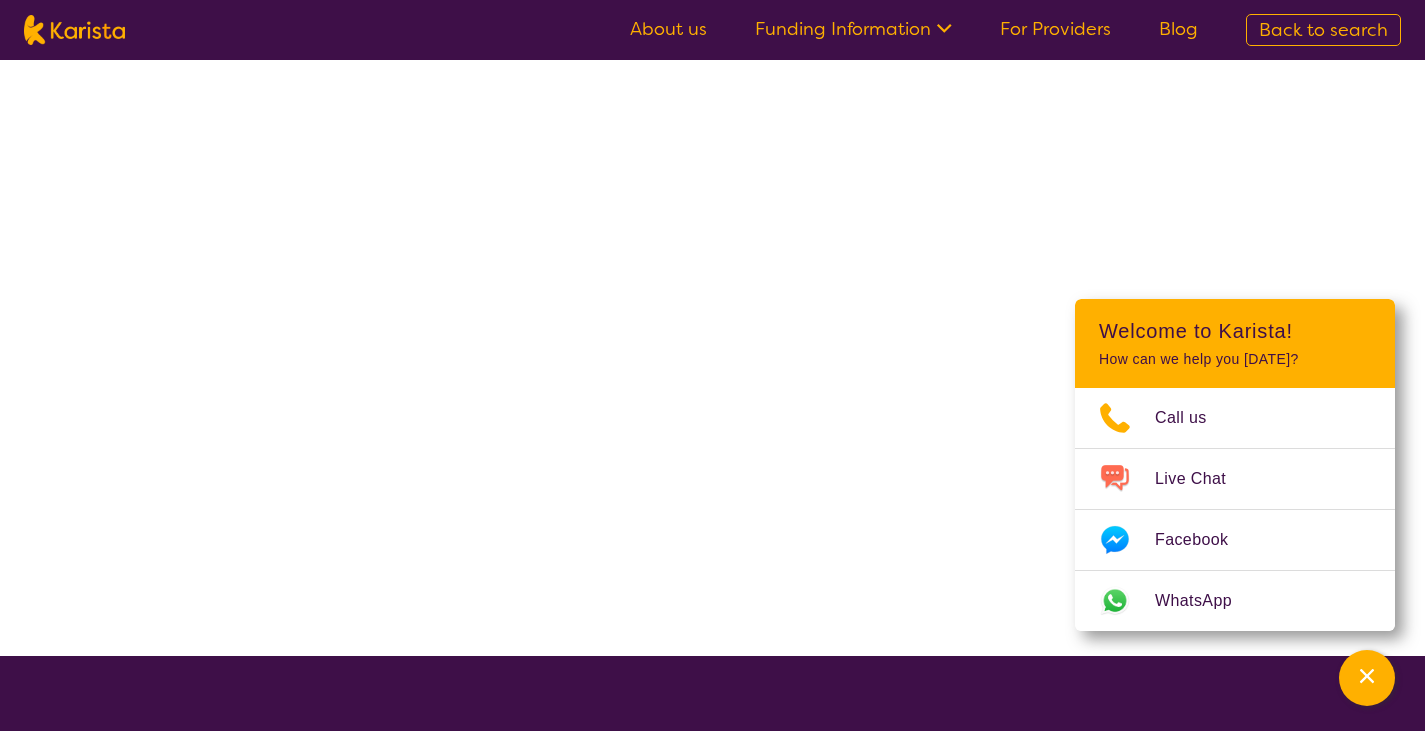 scroll, scrollTop: 0, scrollLeft: 0, axis: both 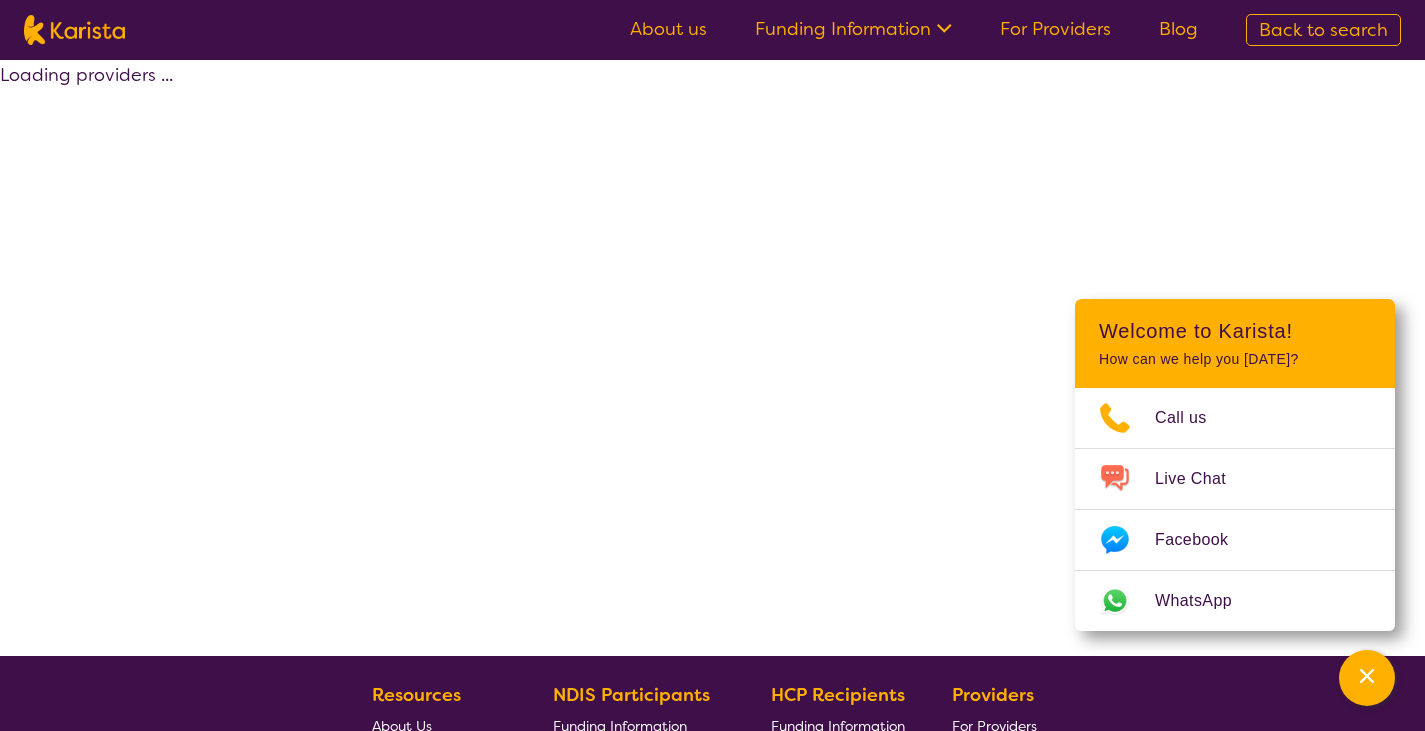 select on "by_score" 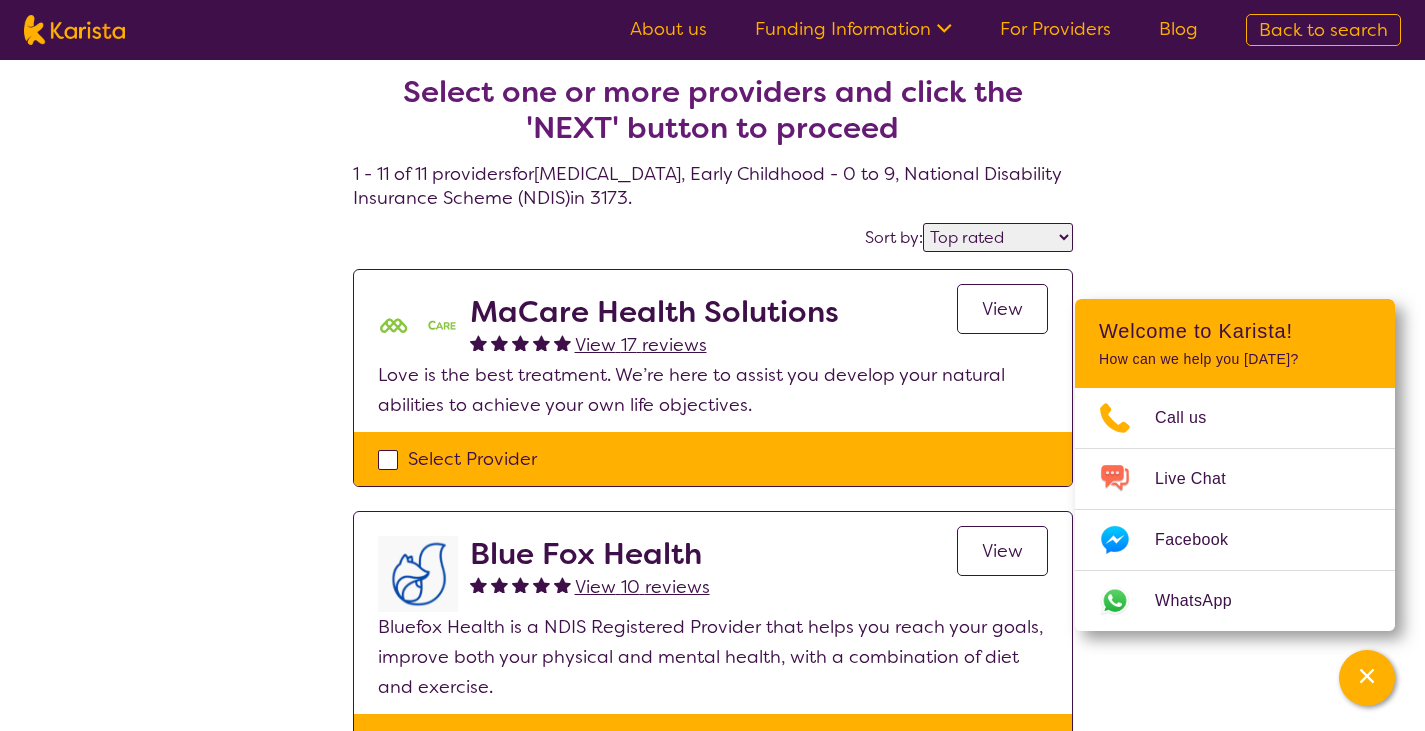 scroll, scrollTop: 0, scrollLeft: 0, axis: both 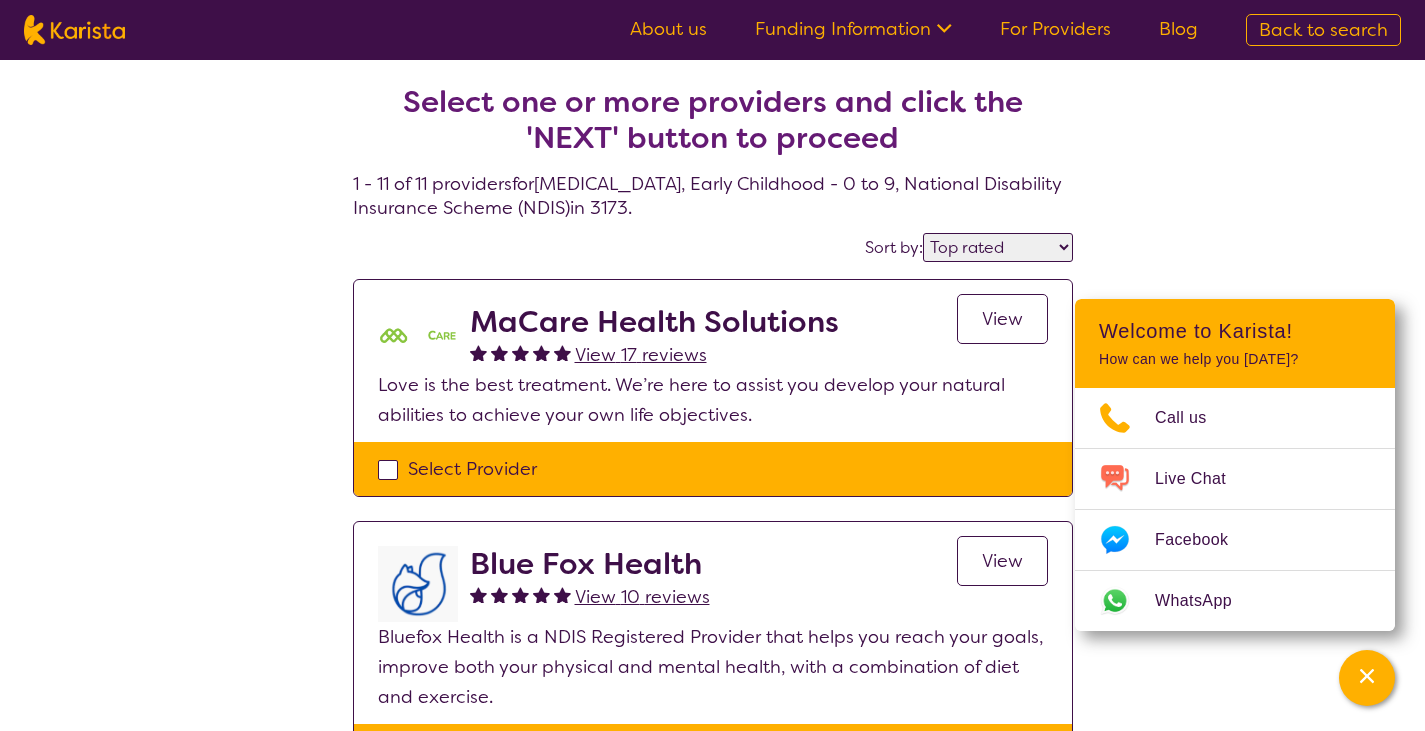 click on "MaCare Health Solutions" at bounding box center (654, 322) 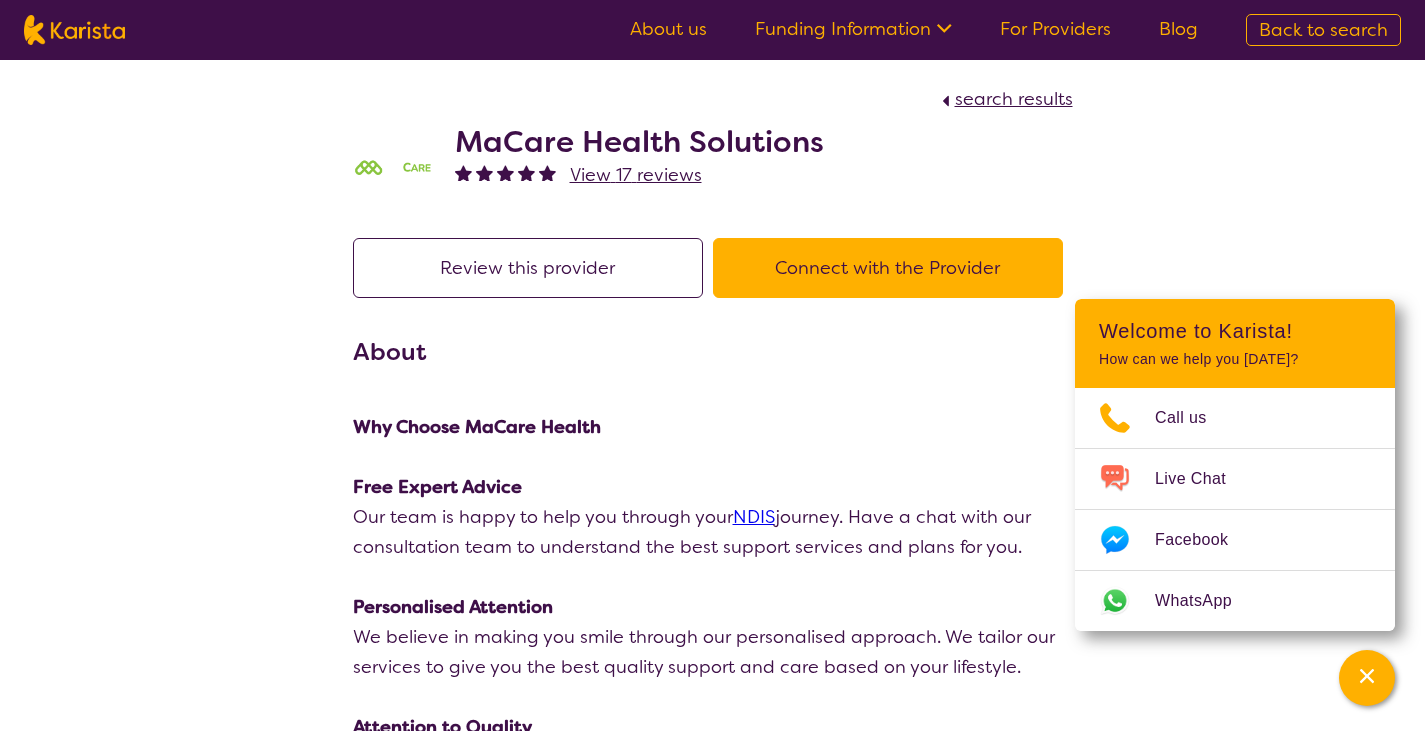 click at bounding box center [713, 457] 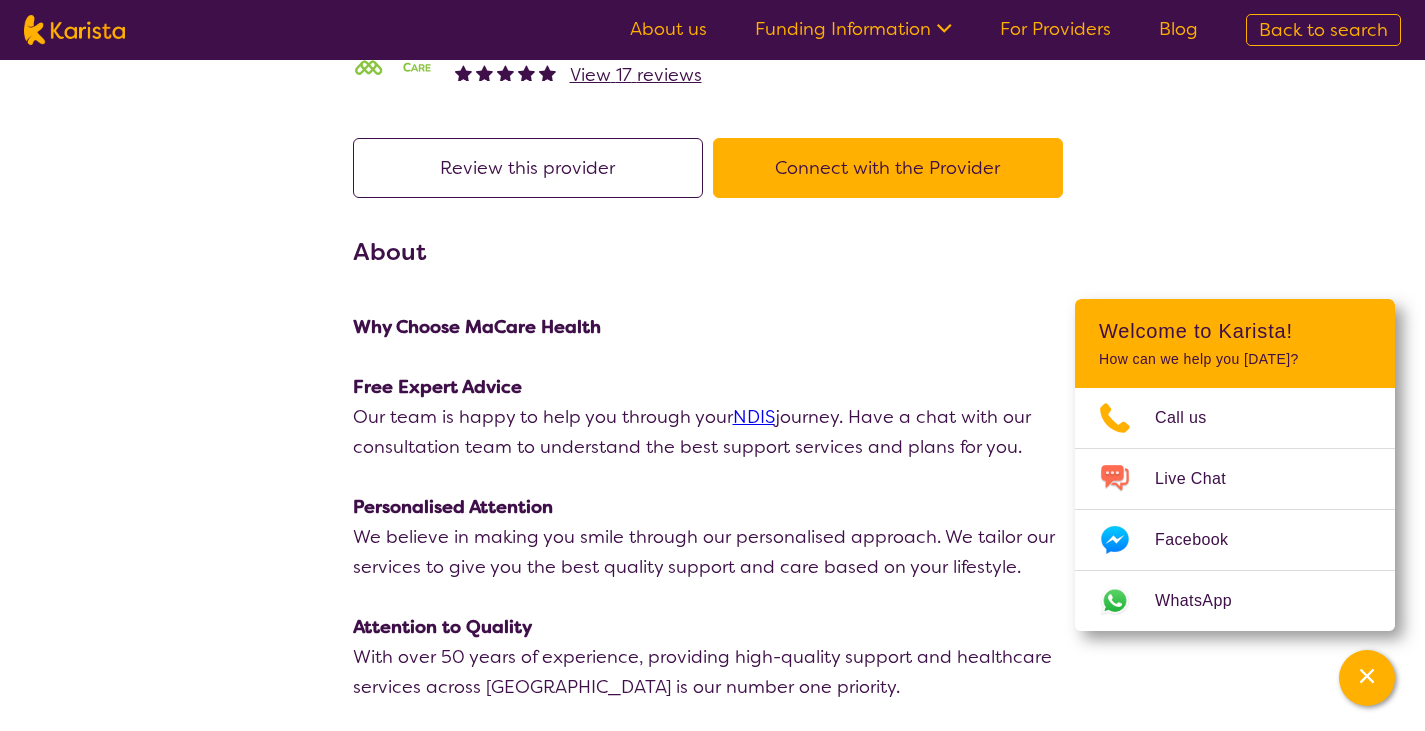 scroll, scrollTop: 0, scrollLeft: 0, axis: both 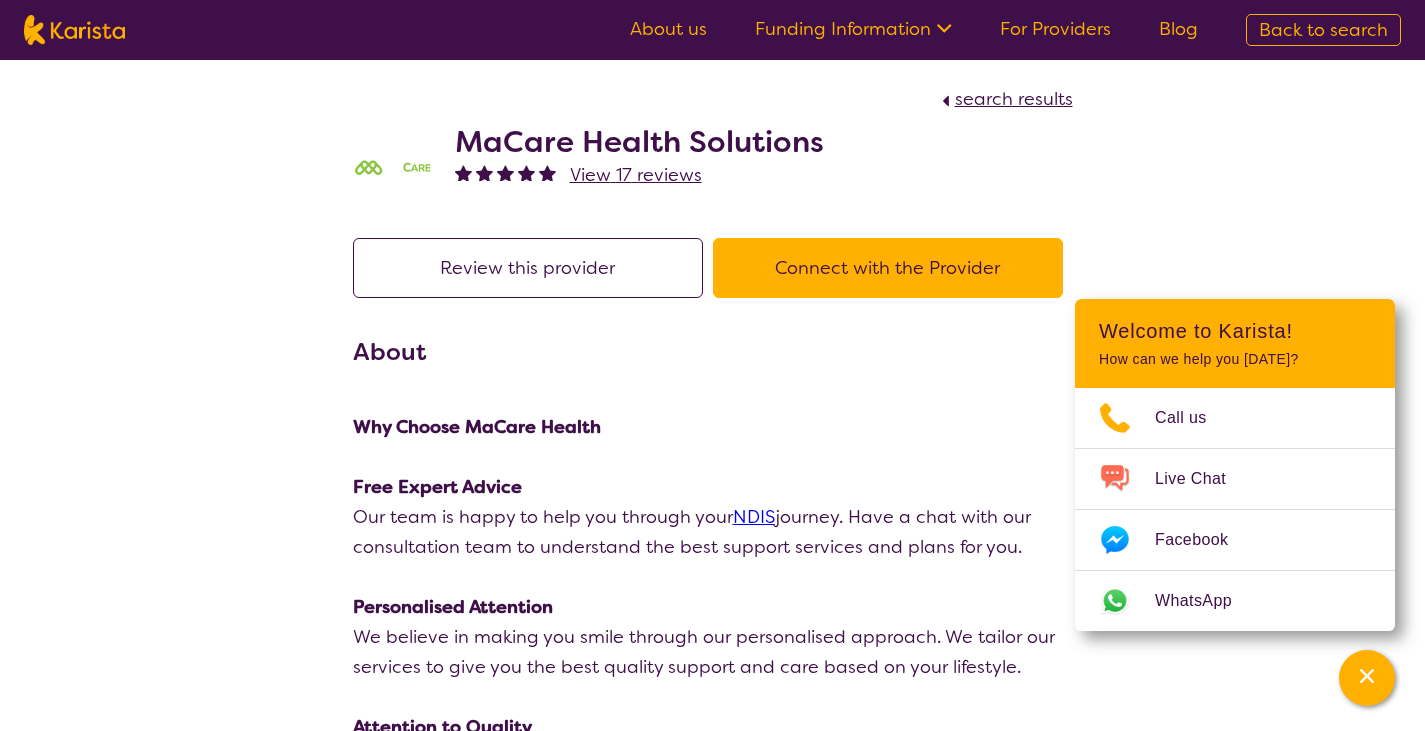 click on "Connect with the Provider" at bounding box center [888, 268] 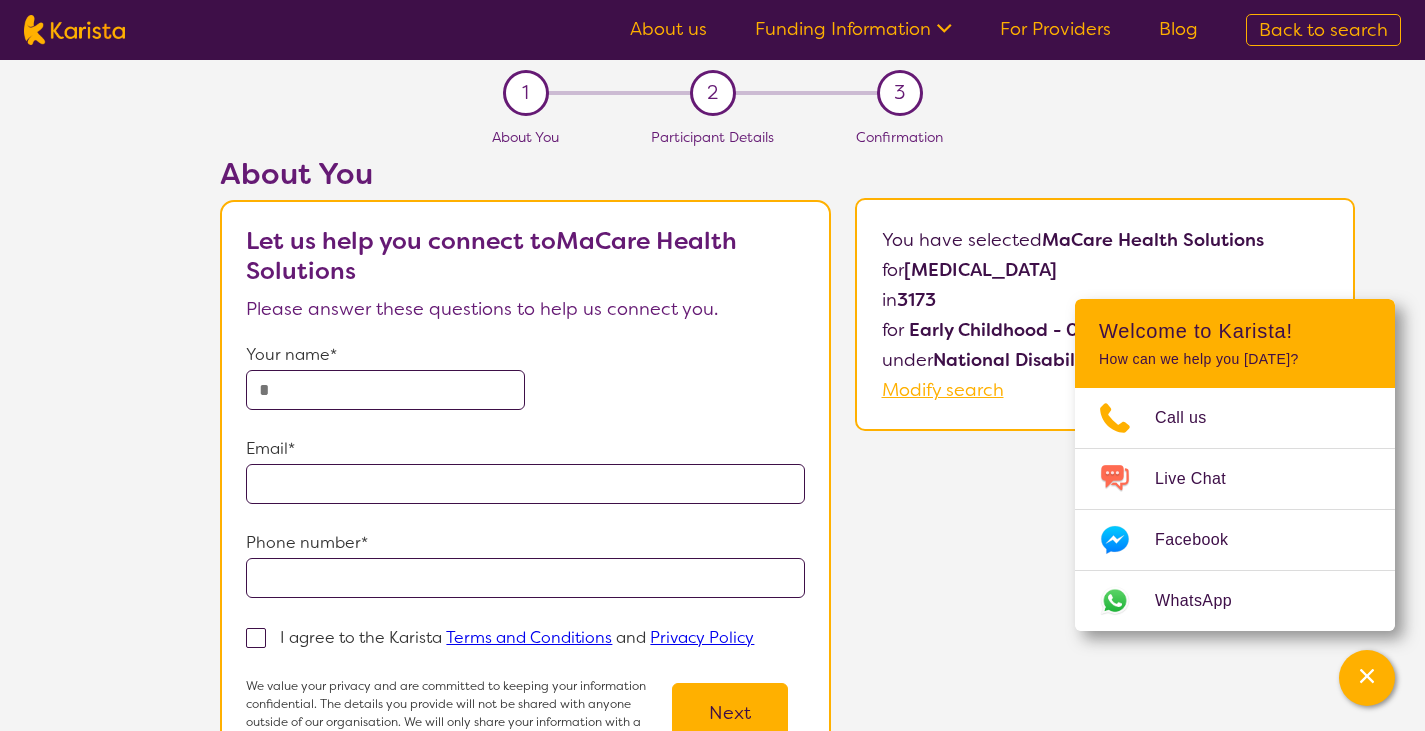 click on "Your name*" at bounding box center [525, 355] 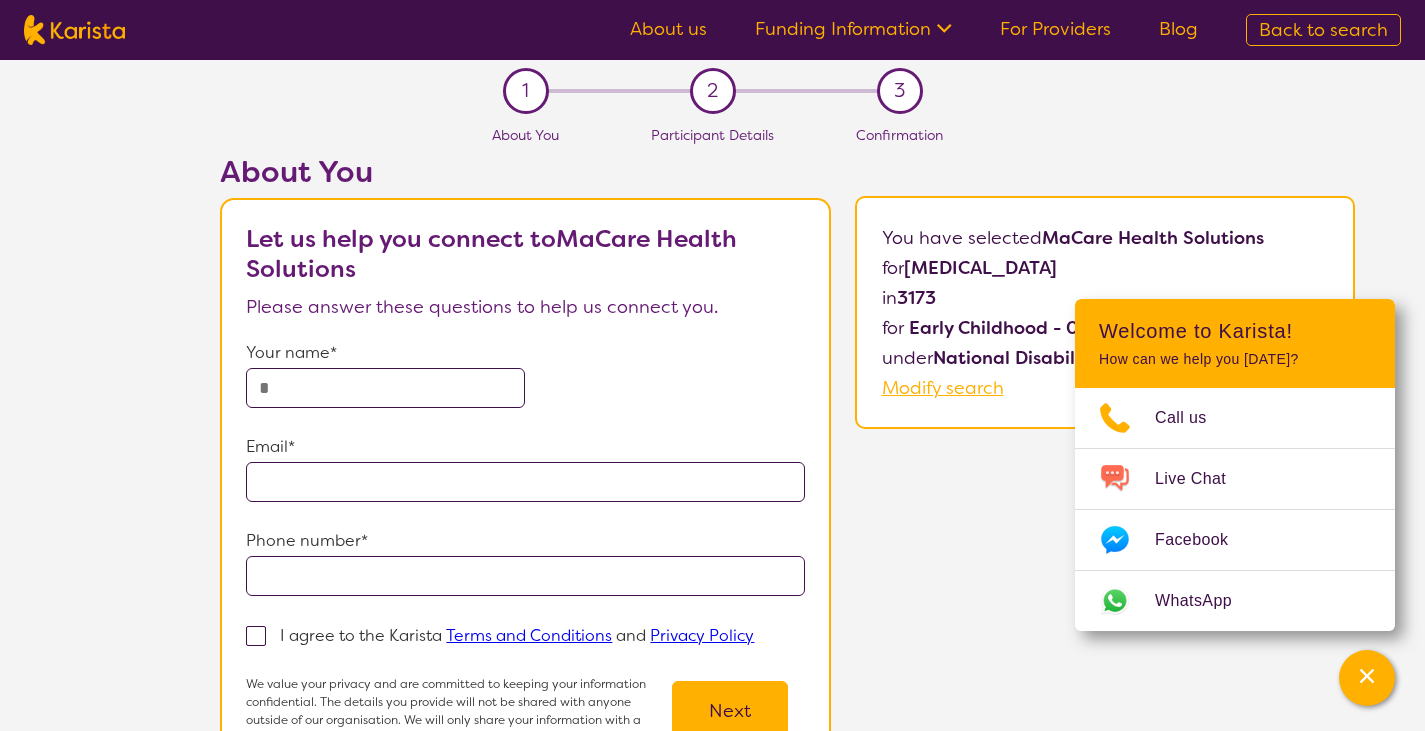 scroll, scrollTop: 0, scrollLeft: 0, axis: both 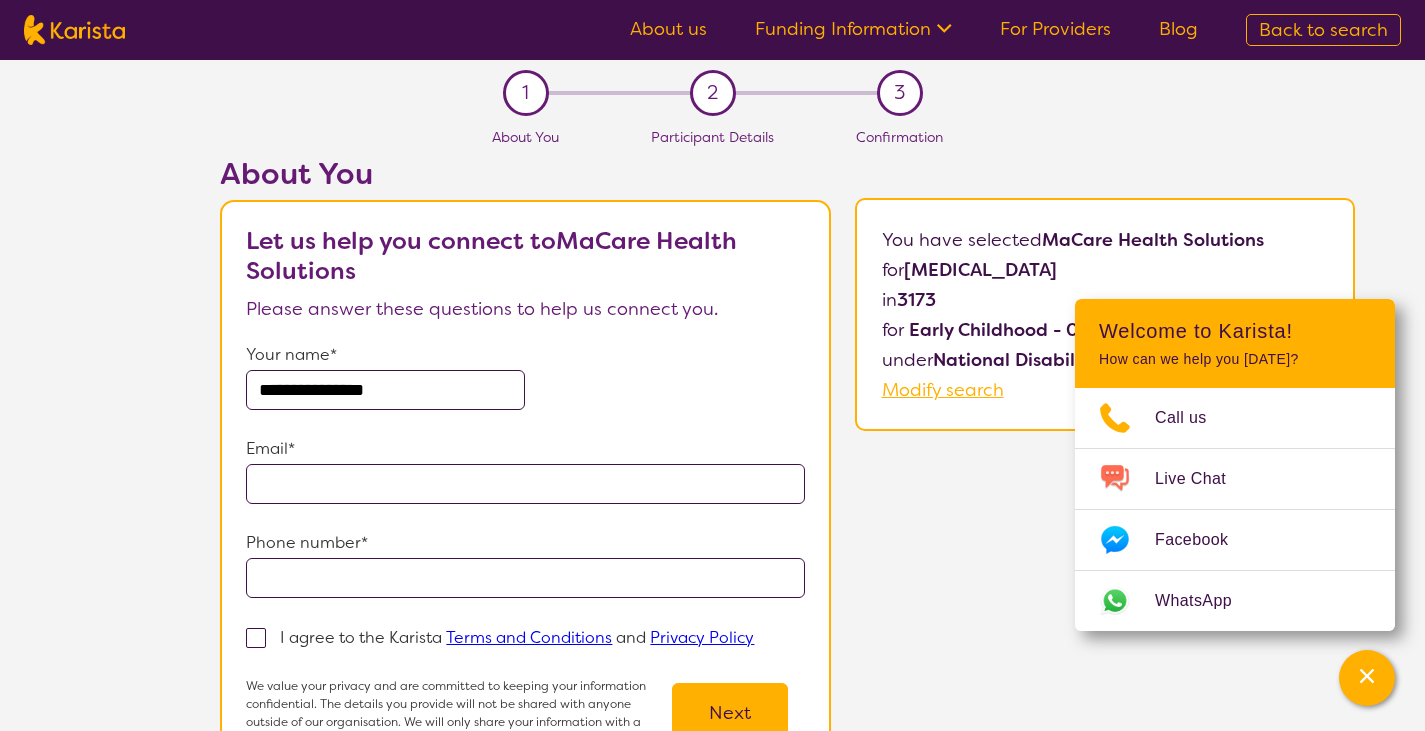 type on "**********" 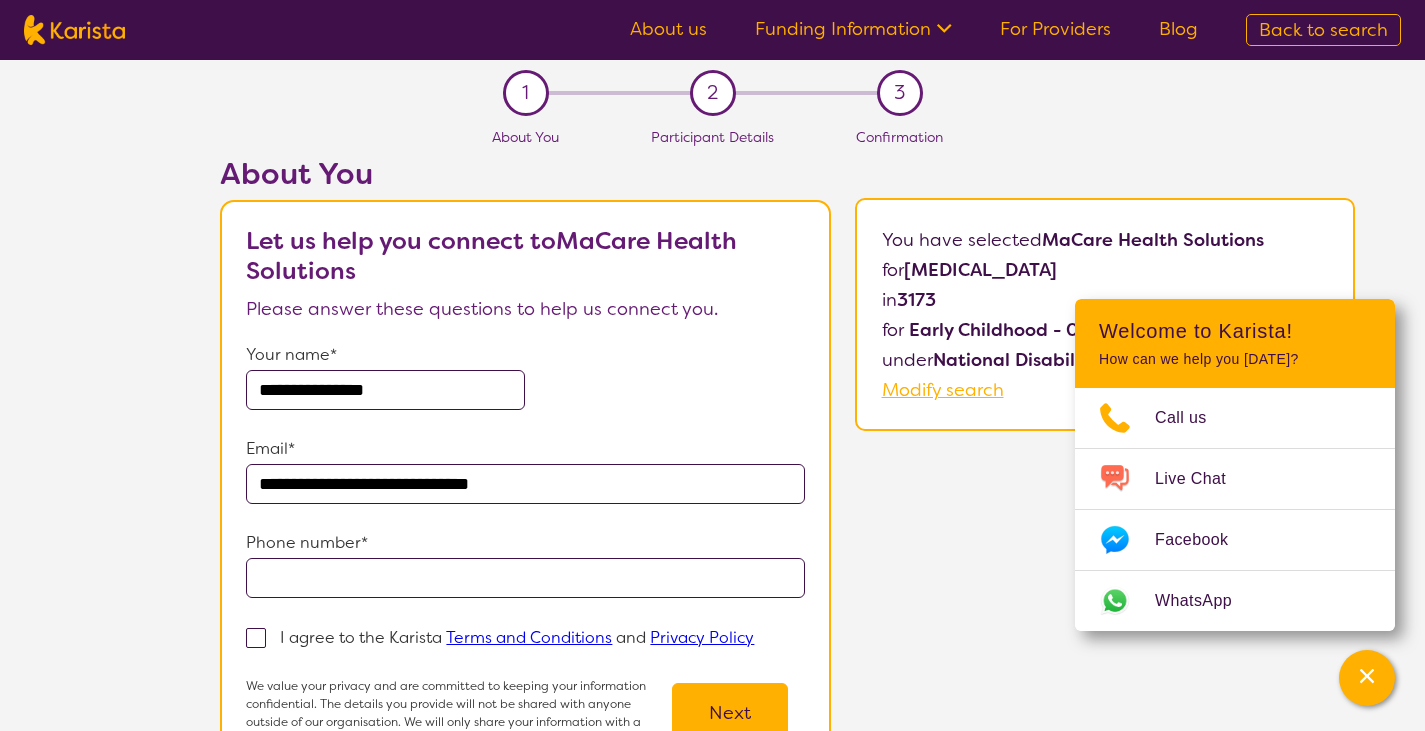 type on "**********" 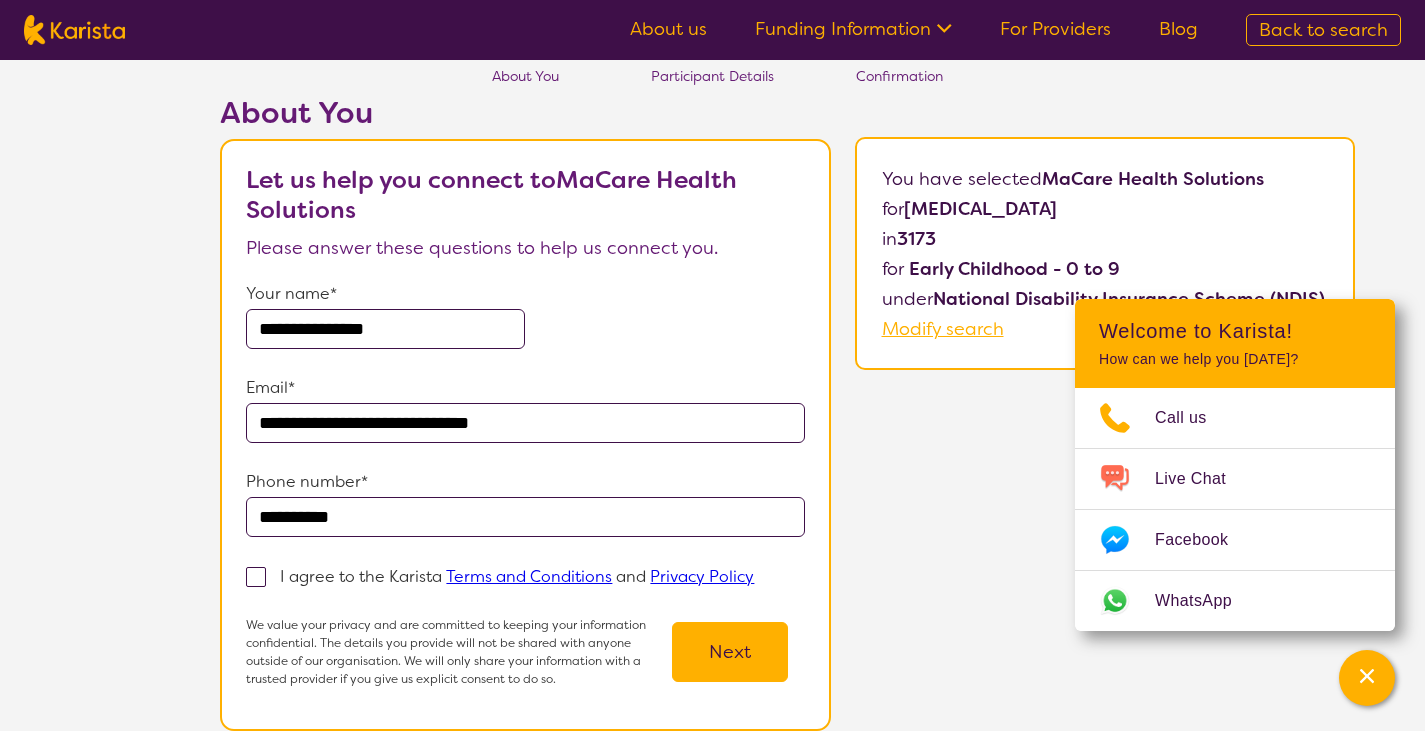 scroll, scrollTop: 100, scrollLeft: 0, axis: vertical 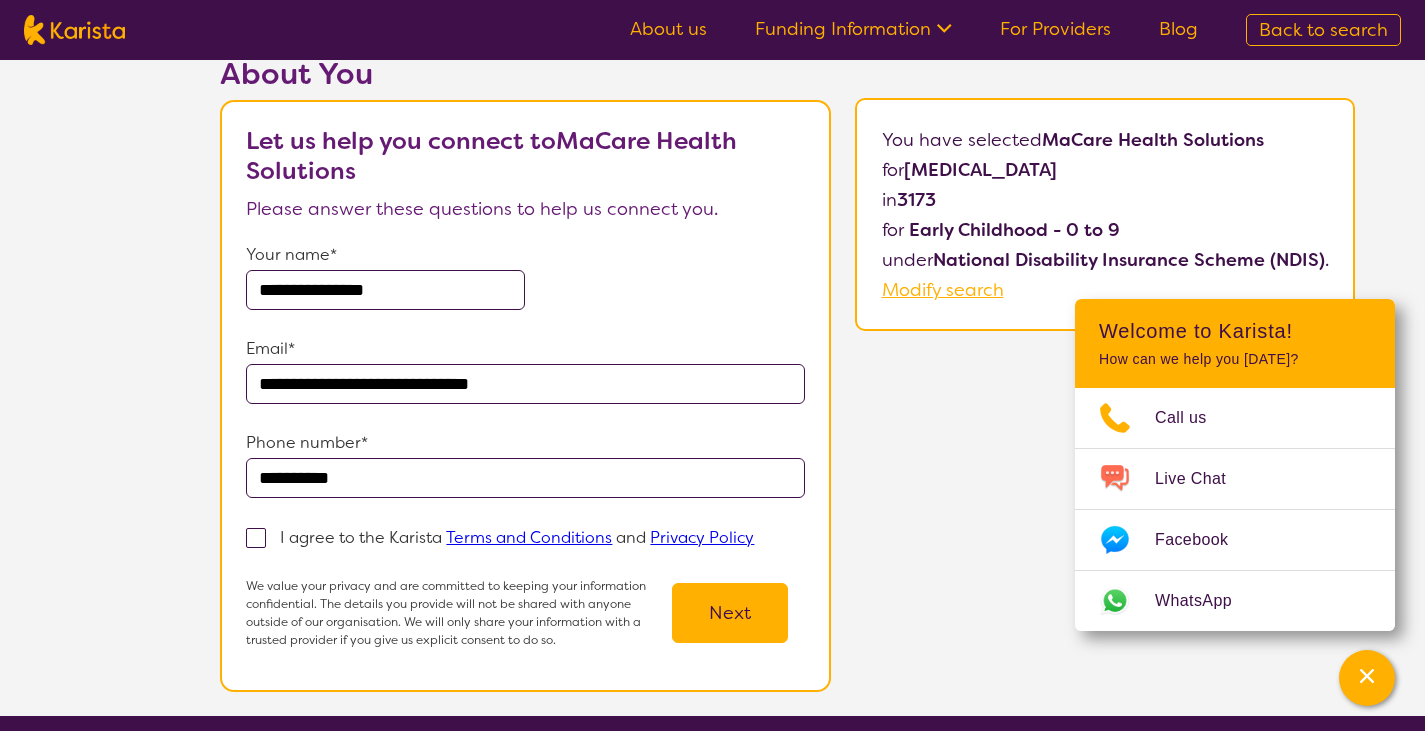 type on "**********" 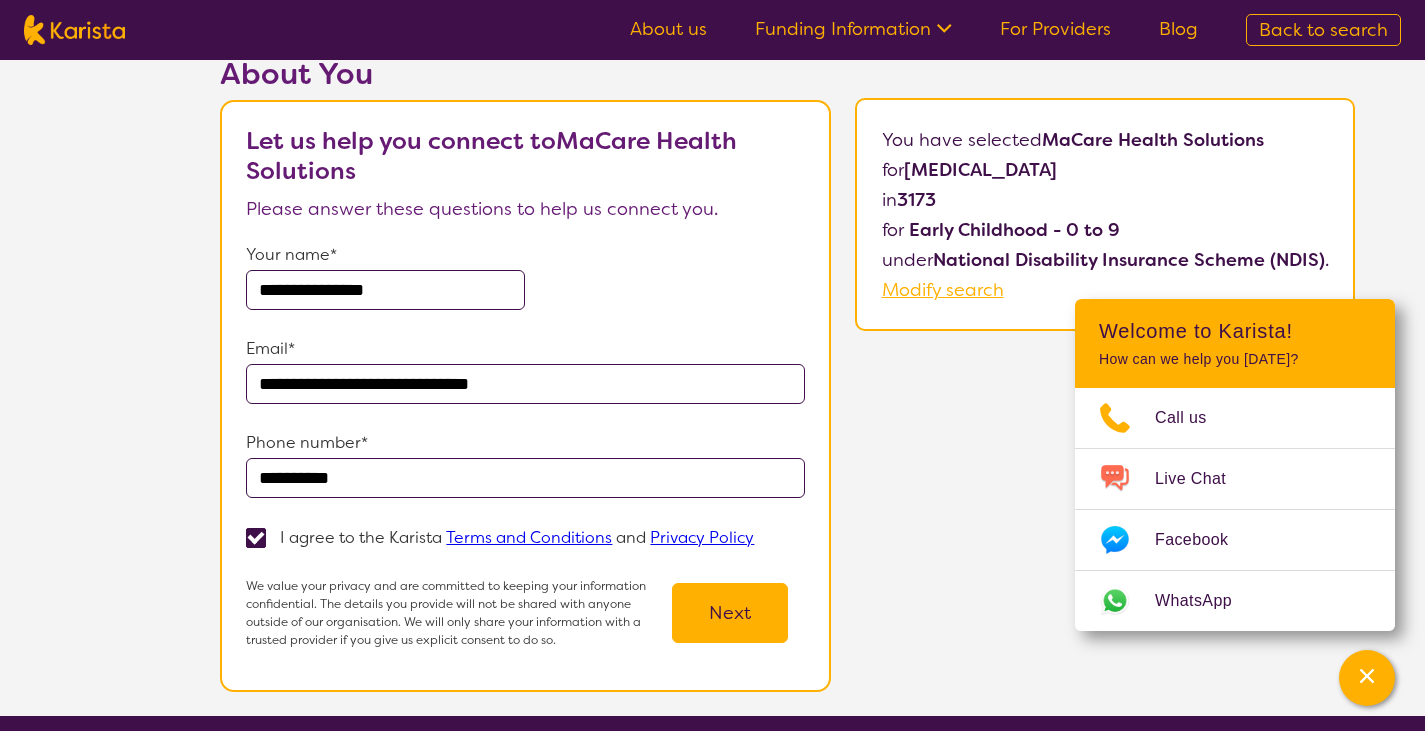 click on "Next" at bounding box center (730, 613) 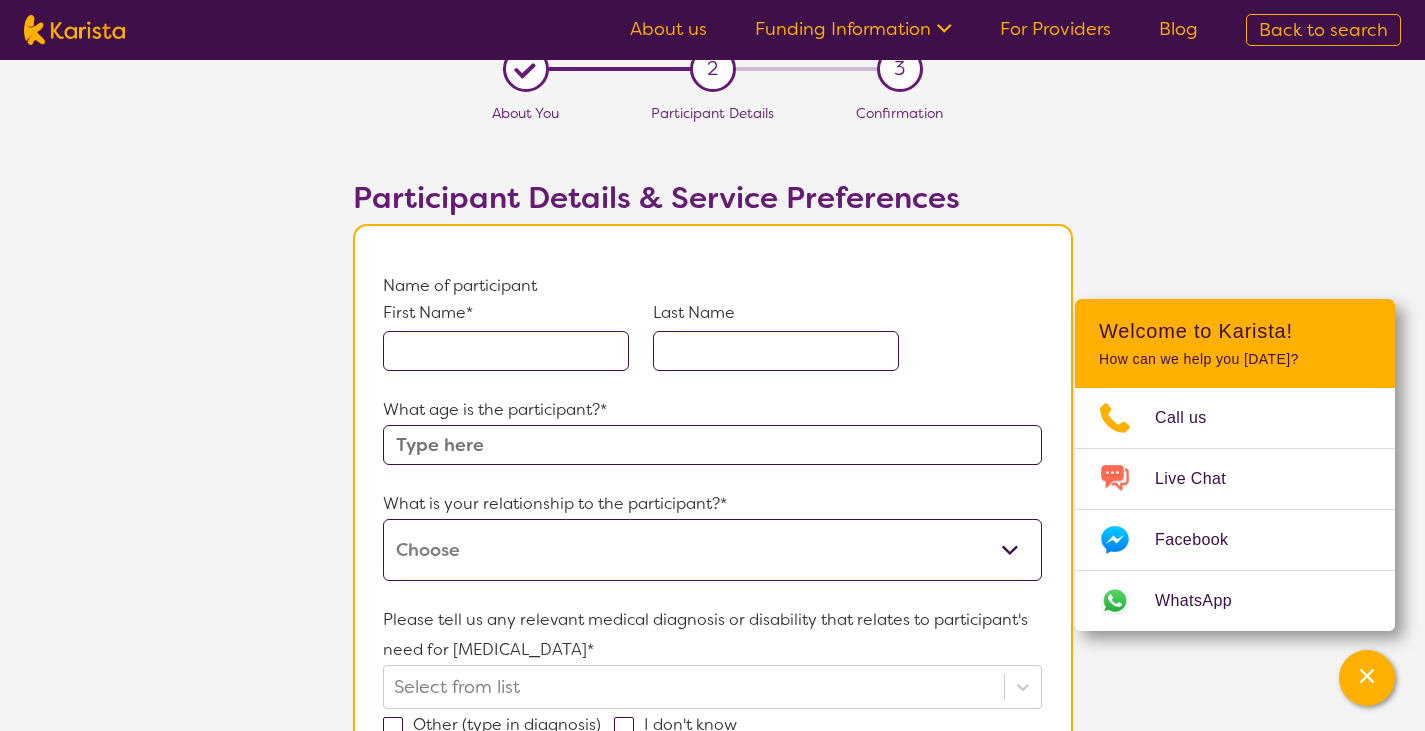 scroll, scrollTop: 0, scrollLeft: 0, axis: both 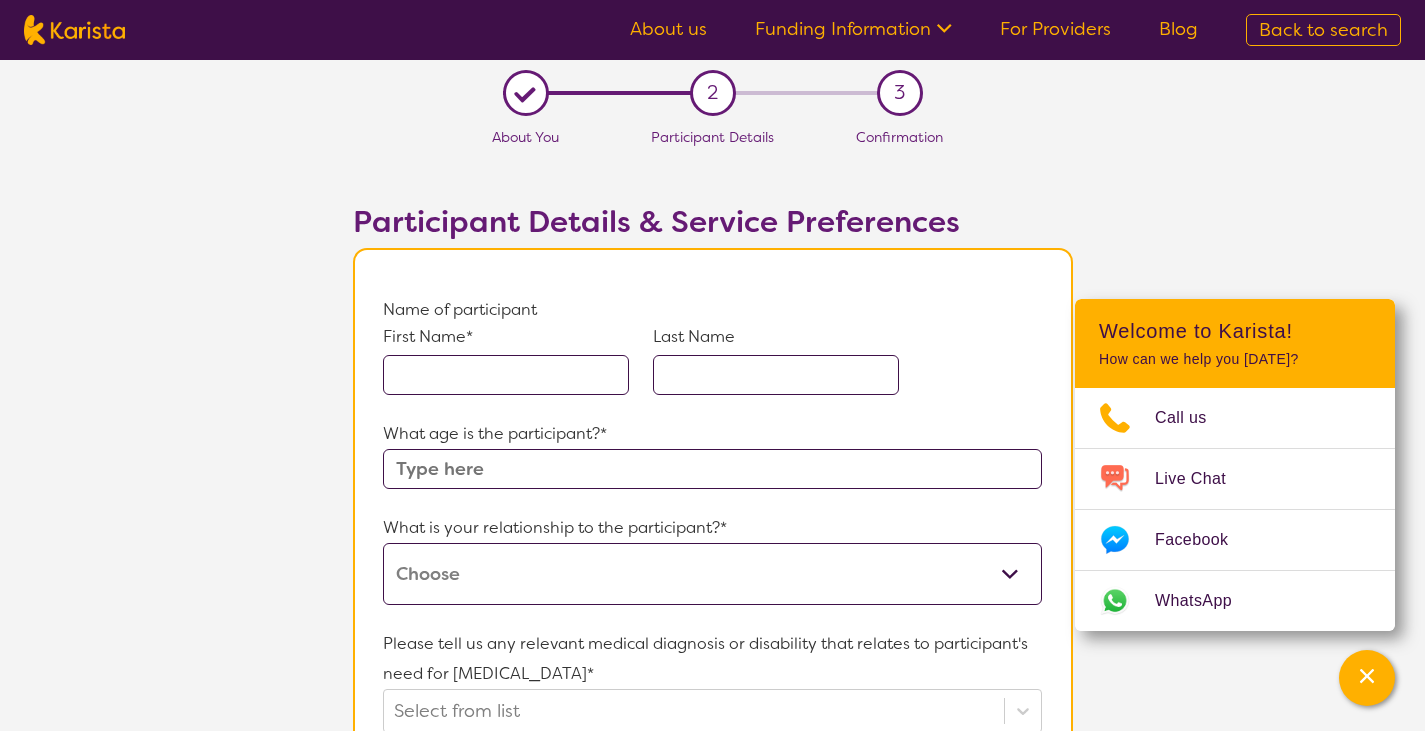 click at bounding box center (506, 375) 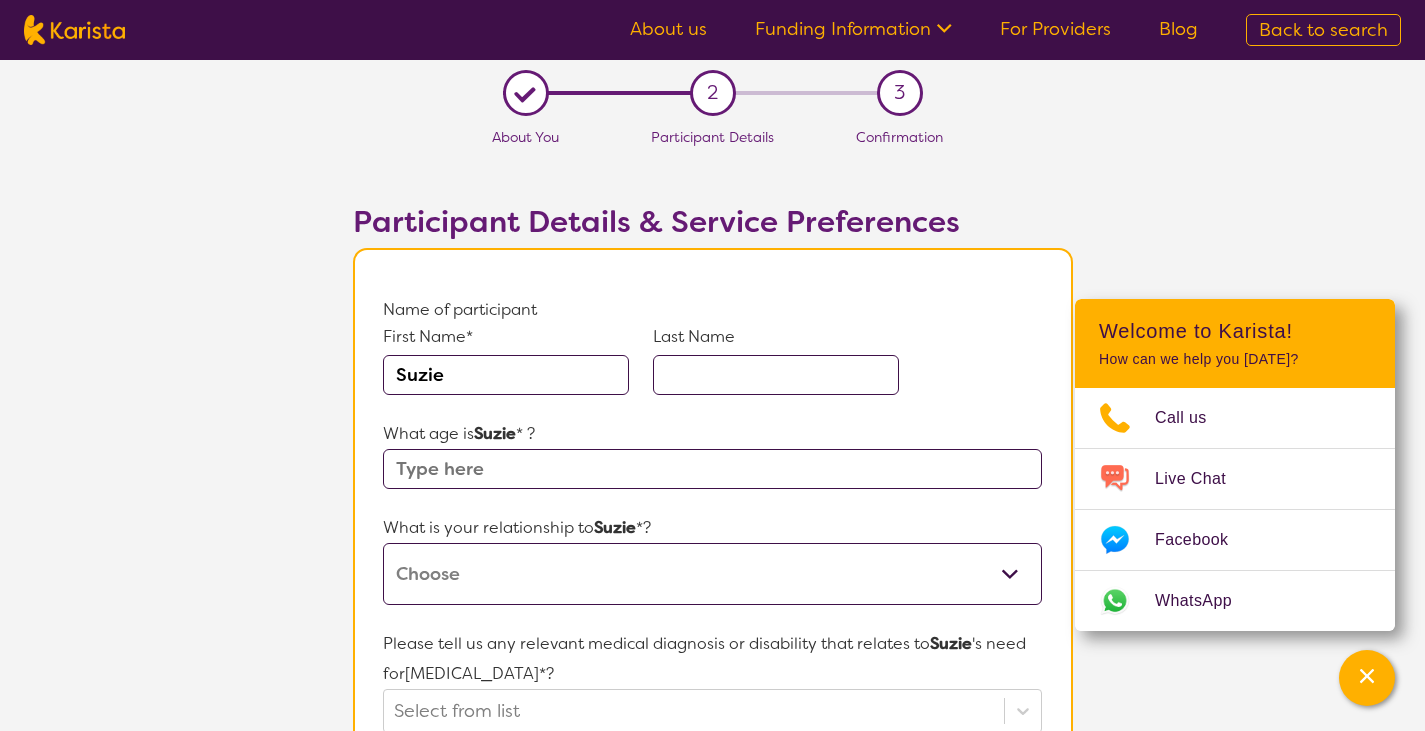 type on "Suzie" 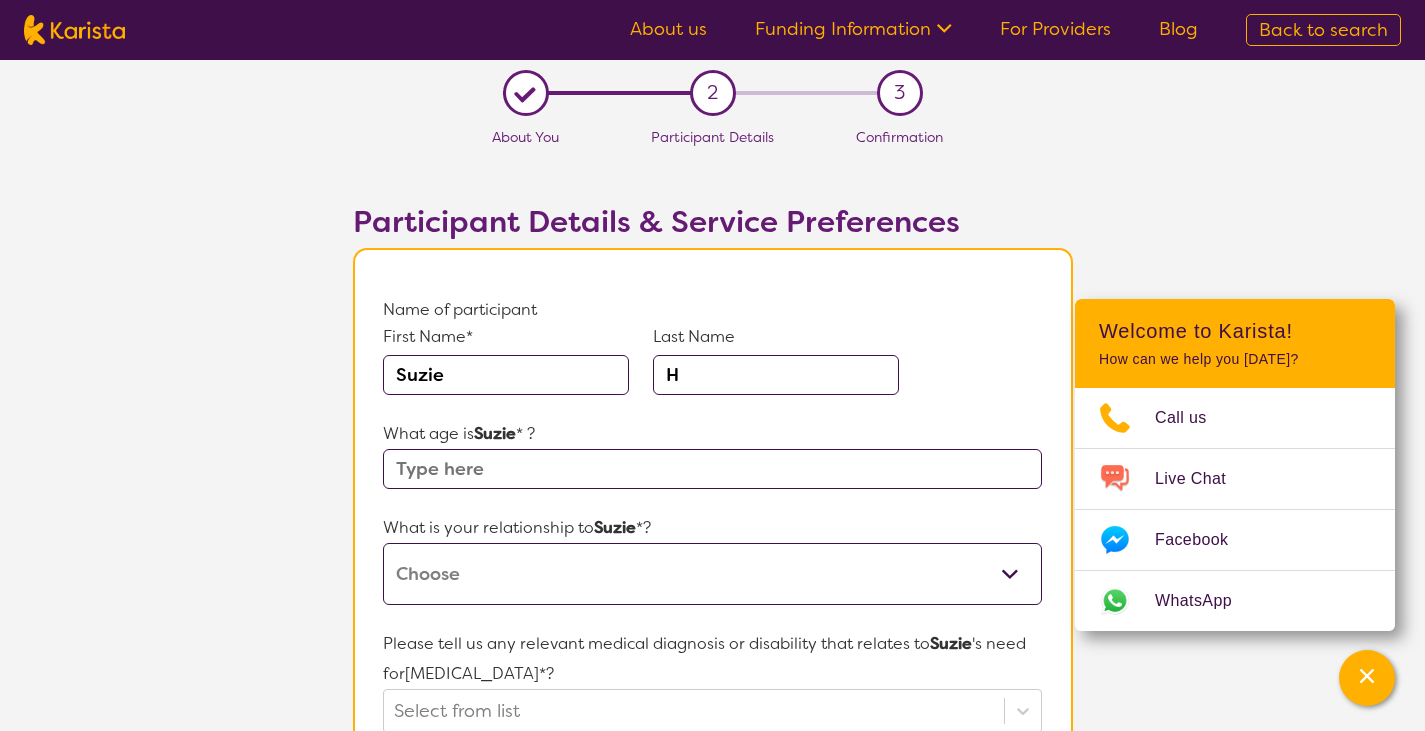 type on "H" 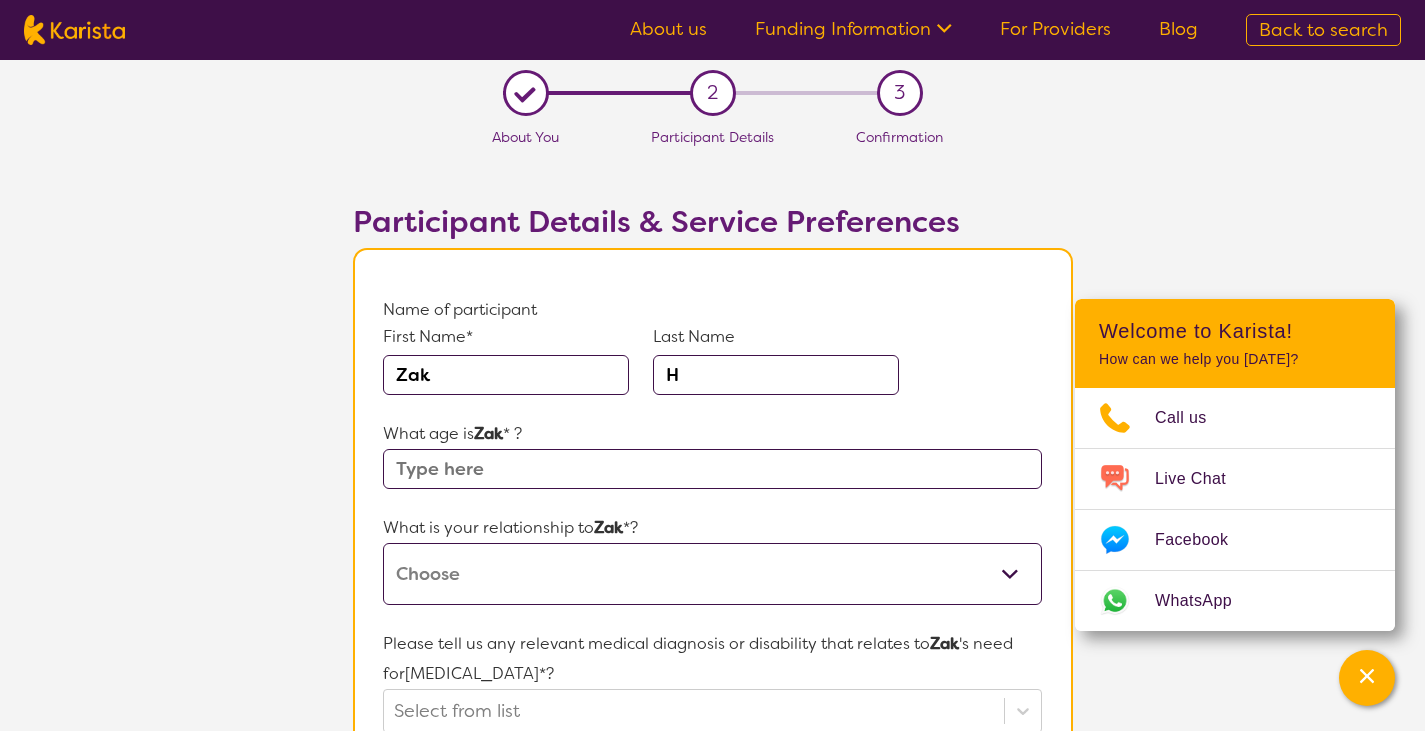 type on "Zak" 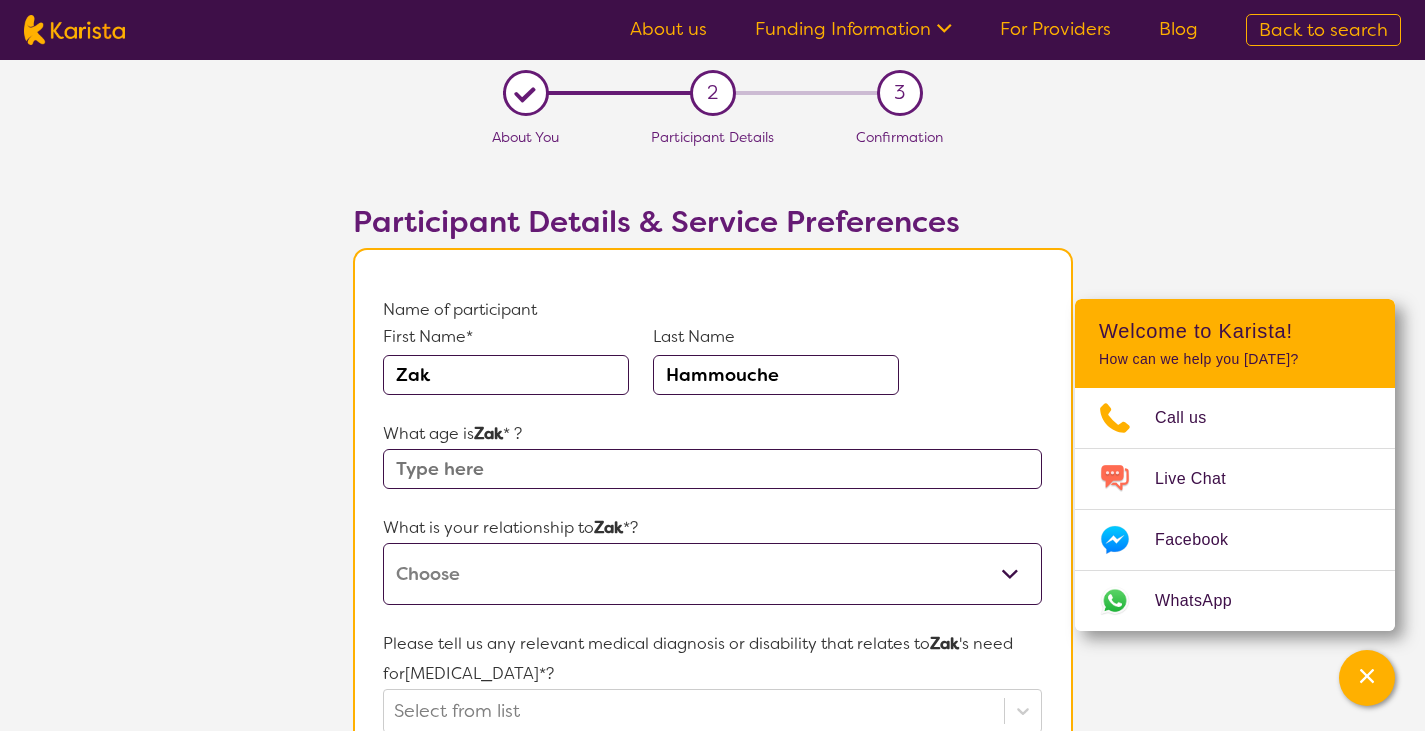 type on "Hammouche" 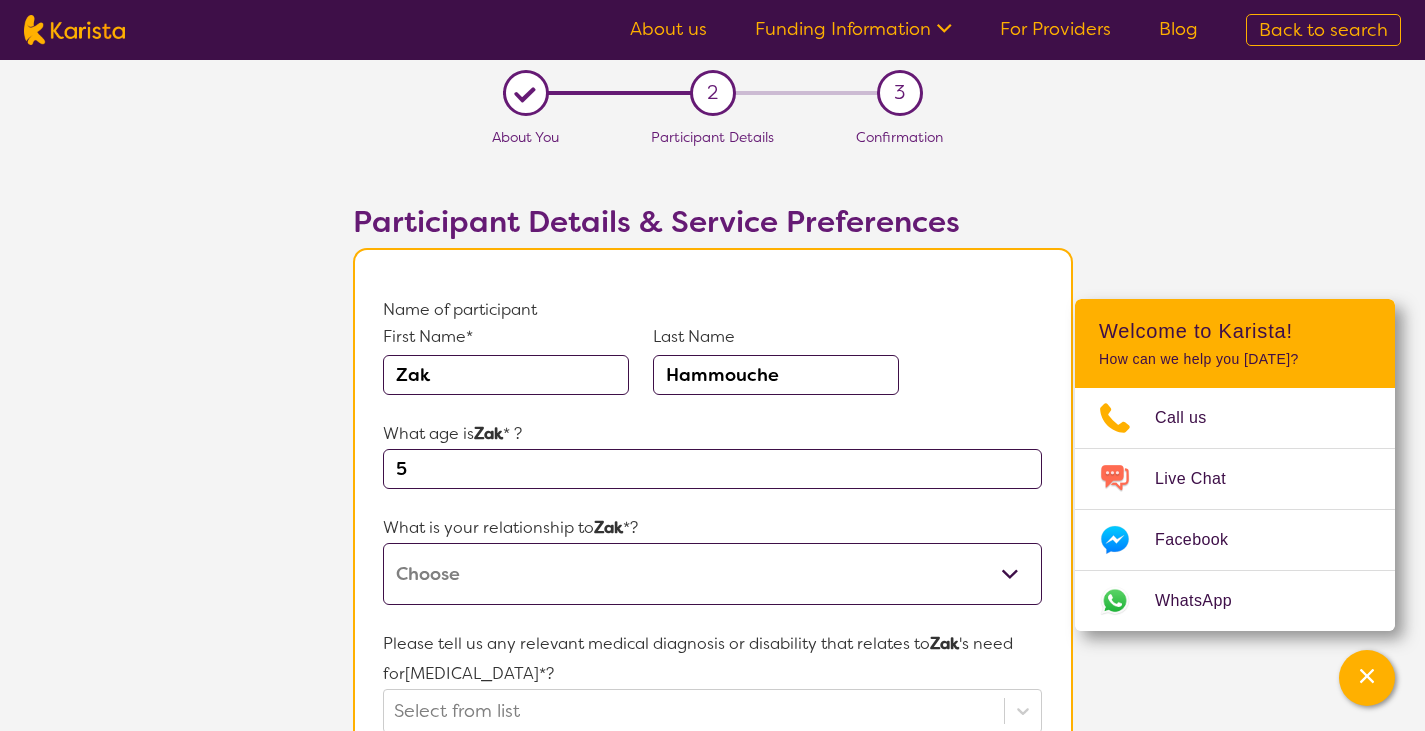 type on "5" 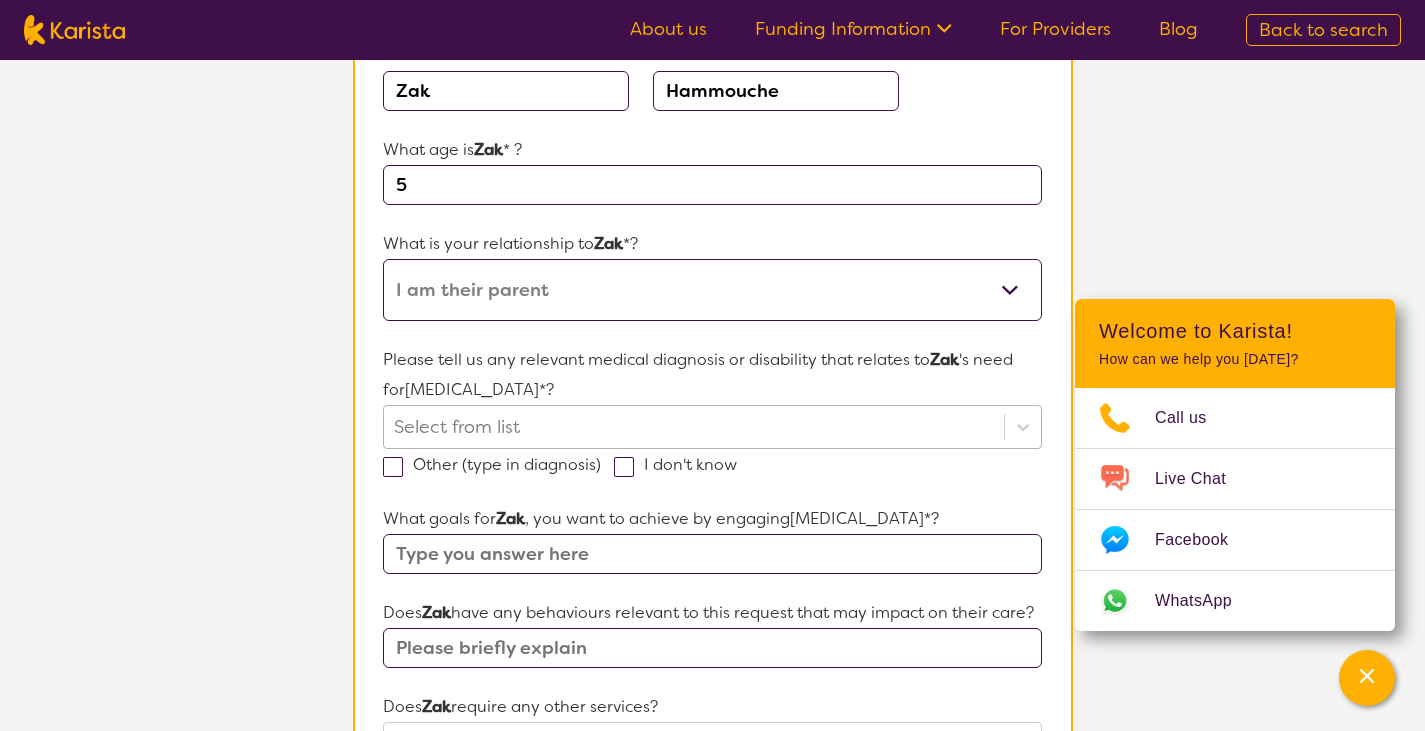 click on "Select from list" at bounding box center (712, 427) 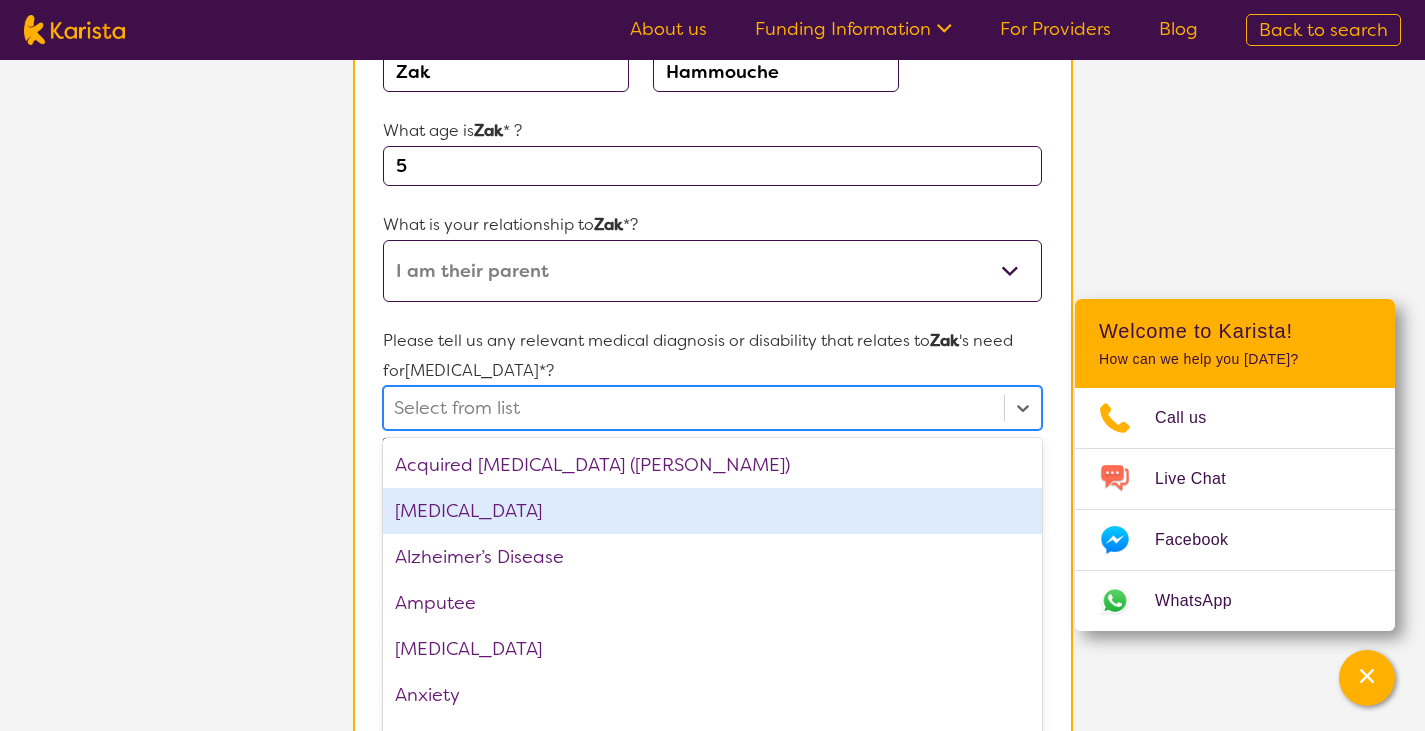 scroll, scrollTop: 318, scrollLeft: 0, axis: vertical 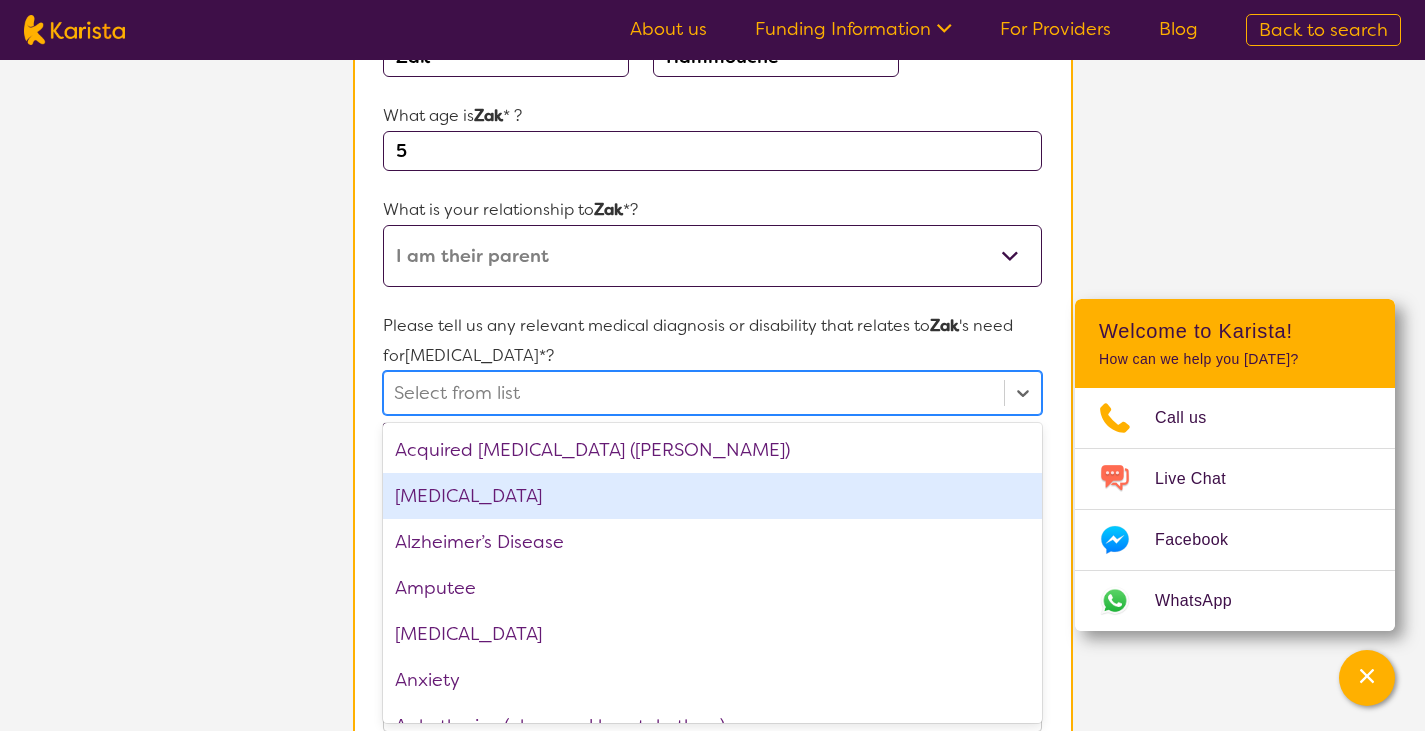 click on "[MEDICAL_DATA]" at bounding box center (712, 496) 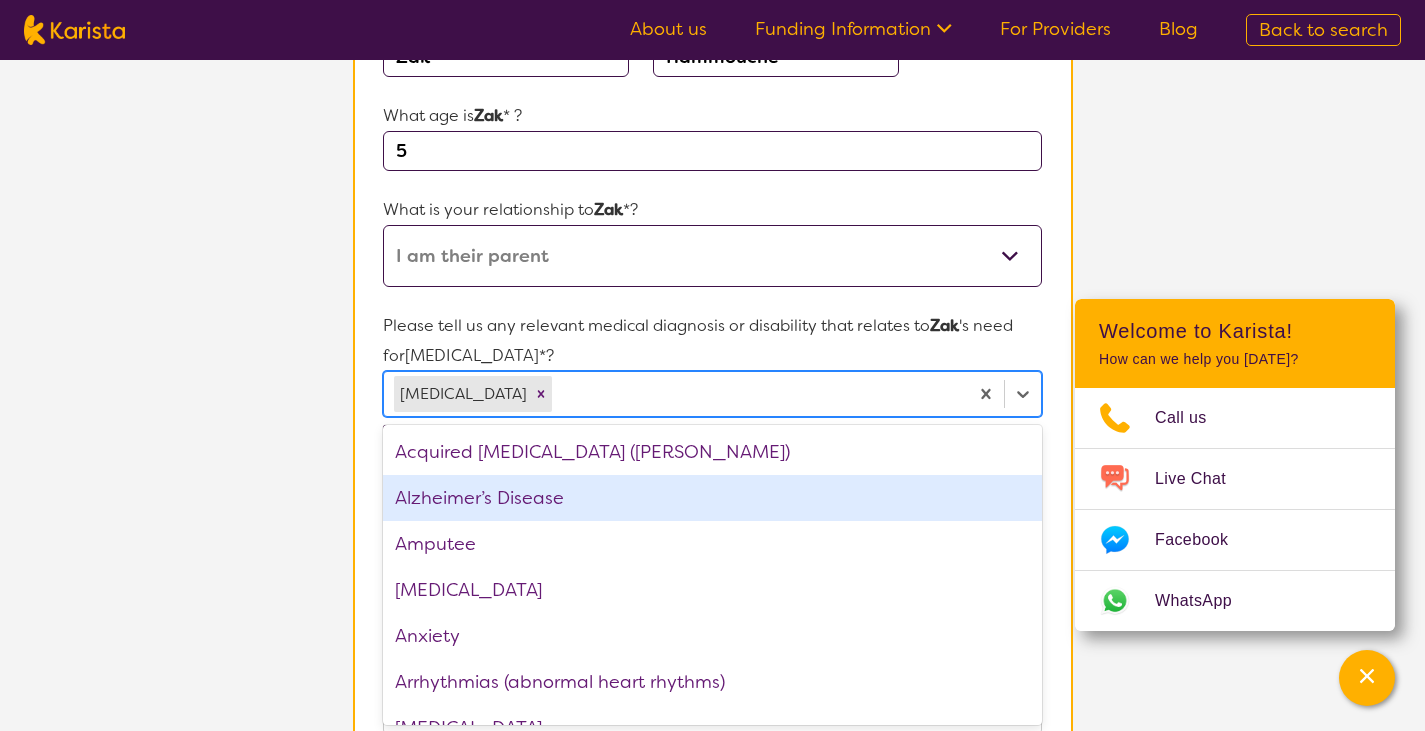 click on "L About You 2 Participant Details 3 Confirmation Participant Details & Service Preferences Name of participant First Name* [PERSON_NAME] Last Name [PERSON_NAME] What age is  Zak * ? 5 What is your relationship to  [PERSON_NAME] *? This request is for myself I am their parent I am their child I am their spouse/partner I am their carer I am their Support Coordinator I am their Local Area Coordinator I am their Child Safety Officer I am their Aged Care Case Worker Other Please tell us any relevant medical diagnosis or disability that relates to  [PERSON_NAME] 's need for  [MEDICAL_DATA] *? option [MEDICAL_DATA], selected. option Alzheimer’s Disease focused, 2 of 74. 74 results available. Use Up and Down to choose options, press Enter to select the currently focused option, press Escape to exit the menu, press Tab to select the option and exit the menu. [MEDICAL_DATA] Acquired [MEDICAL_DATA] (ABI) Alzheimer’s Disease Amputee [MEDICAL_DATA] Anxiety Arrhythmias (abnormal heart rhythms) [MEDICAL_DATA] ASD [MEDICAL_DATA] [MEDICAL_DATA] [MEDICAL_DATA] Bowel issues [MEDICAL_DATA]" at bounding box center [712, 594] 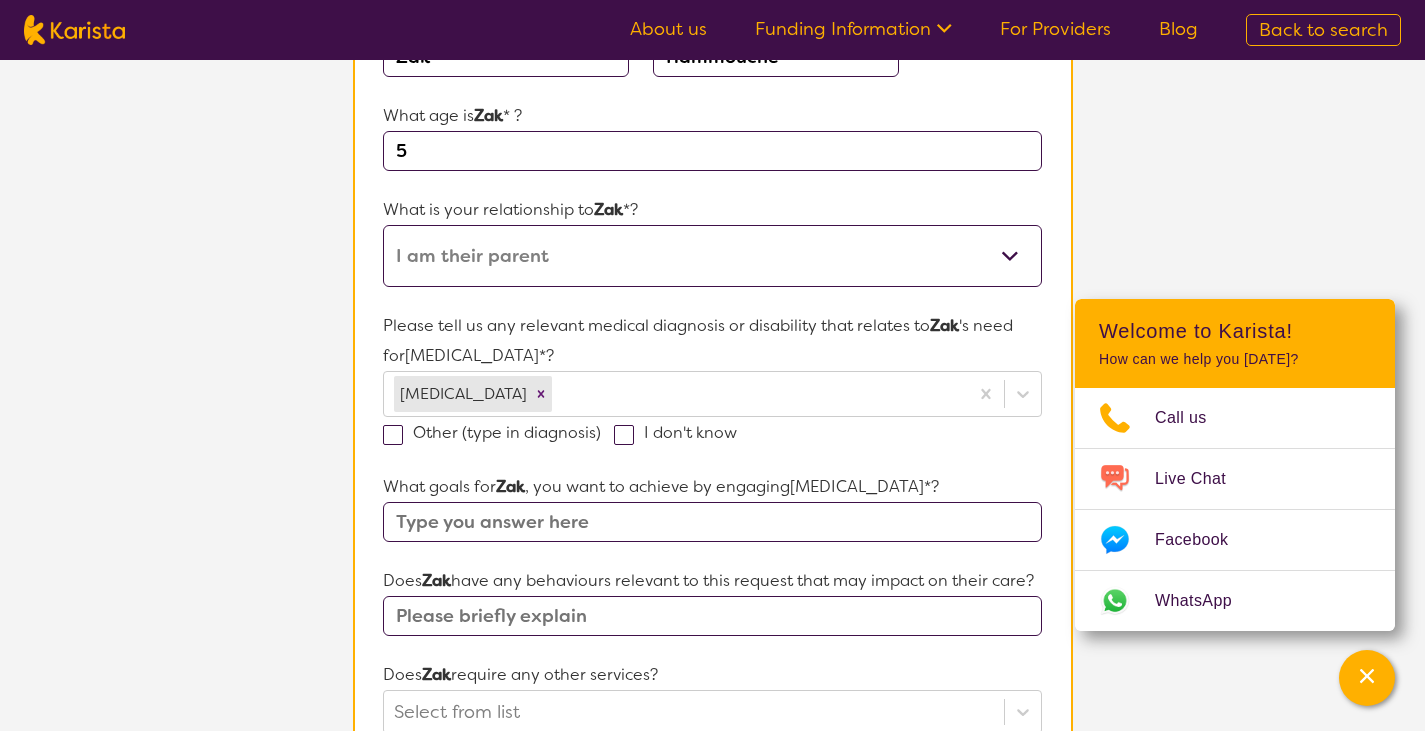 click at bounding box center (712, 522) 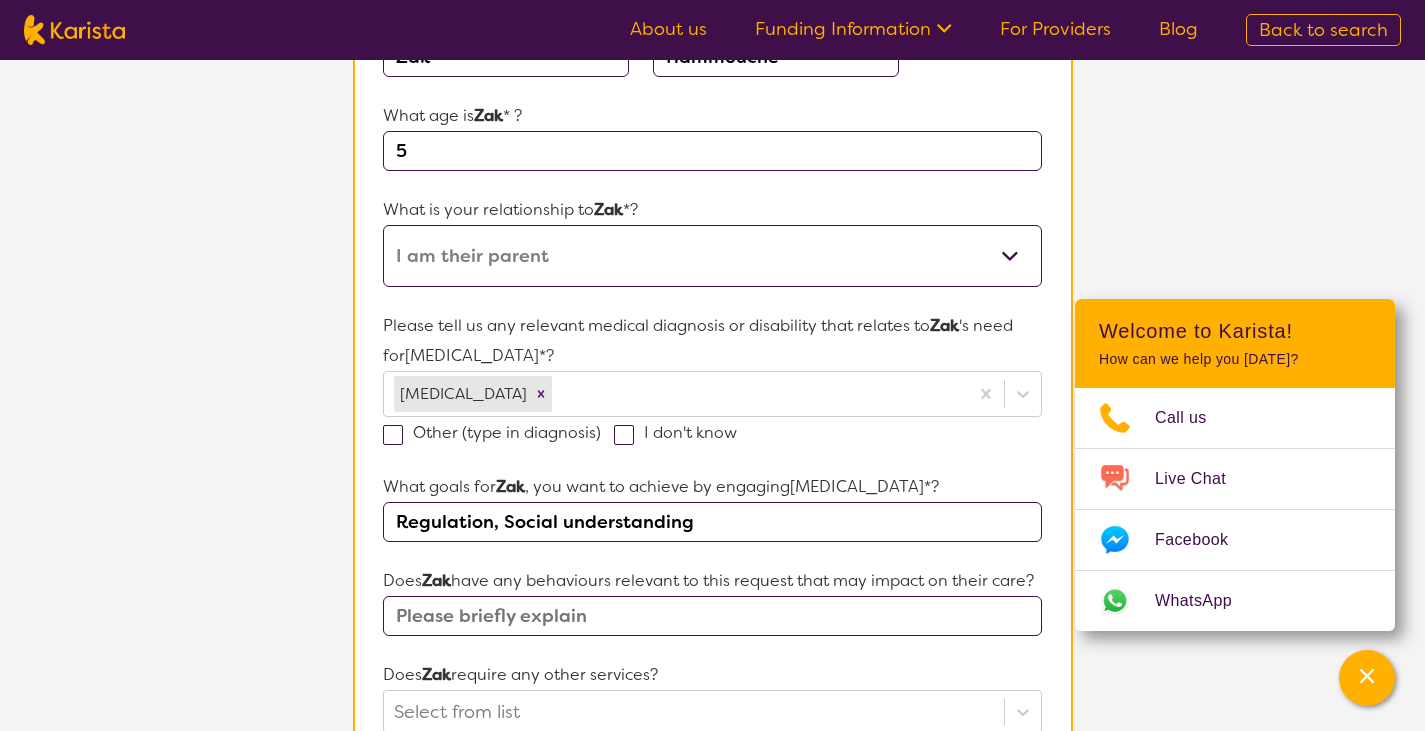 type on "Regulation, Social understanding" 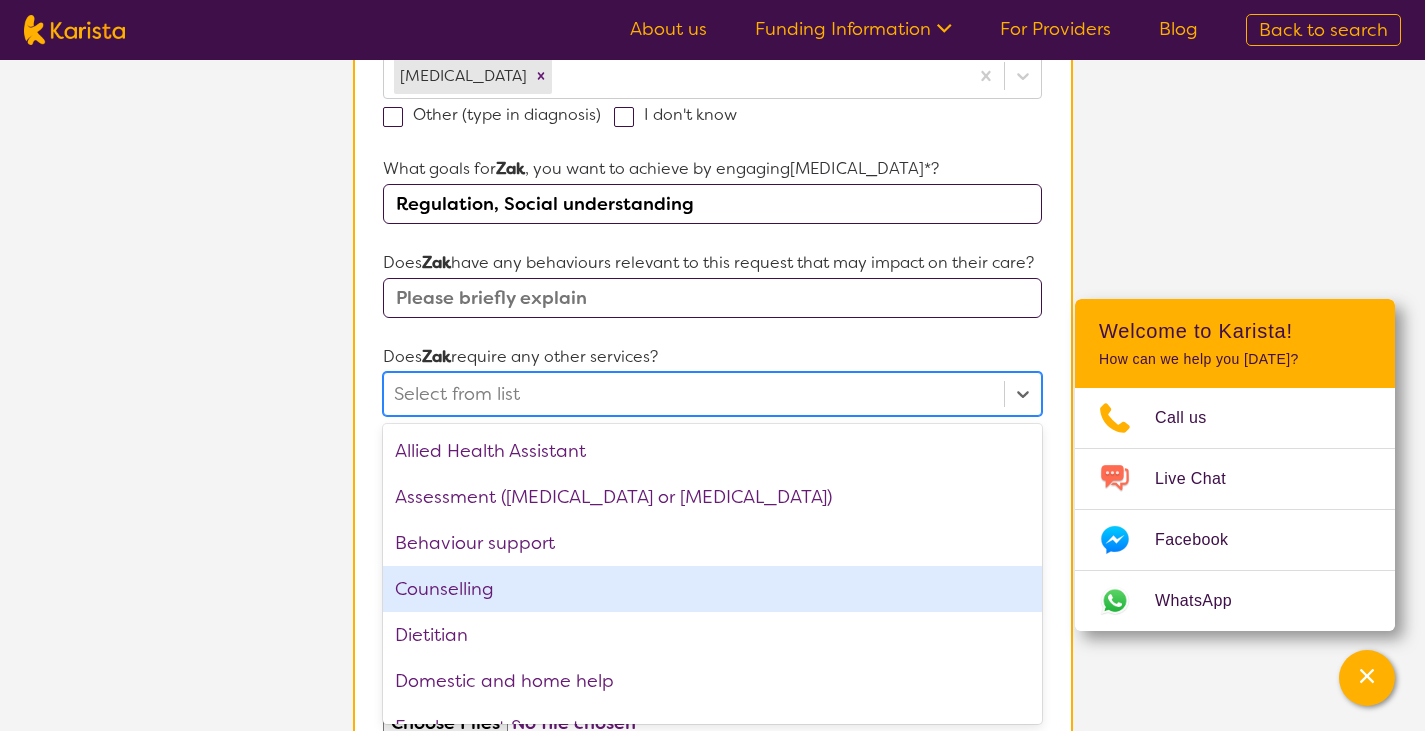 click on "option Counselling focused, 4 of 22. 22 results available. Use Up and Down to choose options, press Enter to select the currently focused option, press Escape to exit the menu, press Tab to select the option and exit the menu. Select from list Allied Health Assistant Assessment ([MEDICAL_DATA] or [MEDICAL_DATA]) Behaviour support Counselling Dietitian Domestic and home help Employment Support Exercise physiology Home Care Package Provider Key Worker NDIS Plan management NDIS Support Coordination Nursing services Personal care Physiotherapy [MEDICAL_DATA] Psychology Psychosocial Recovery Coach Respite [MEDICAL_DATA] Supported accommodation Support worker" at bounding box center (712, 394) 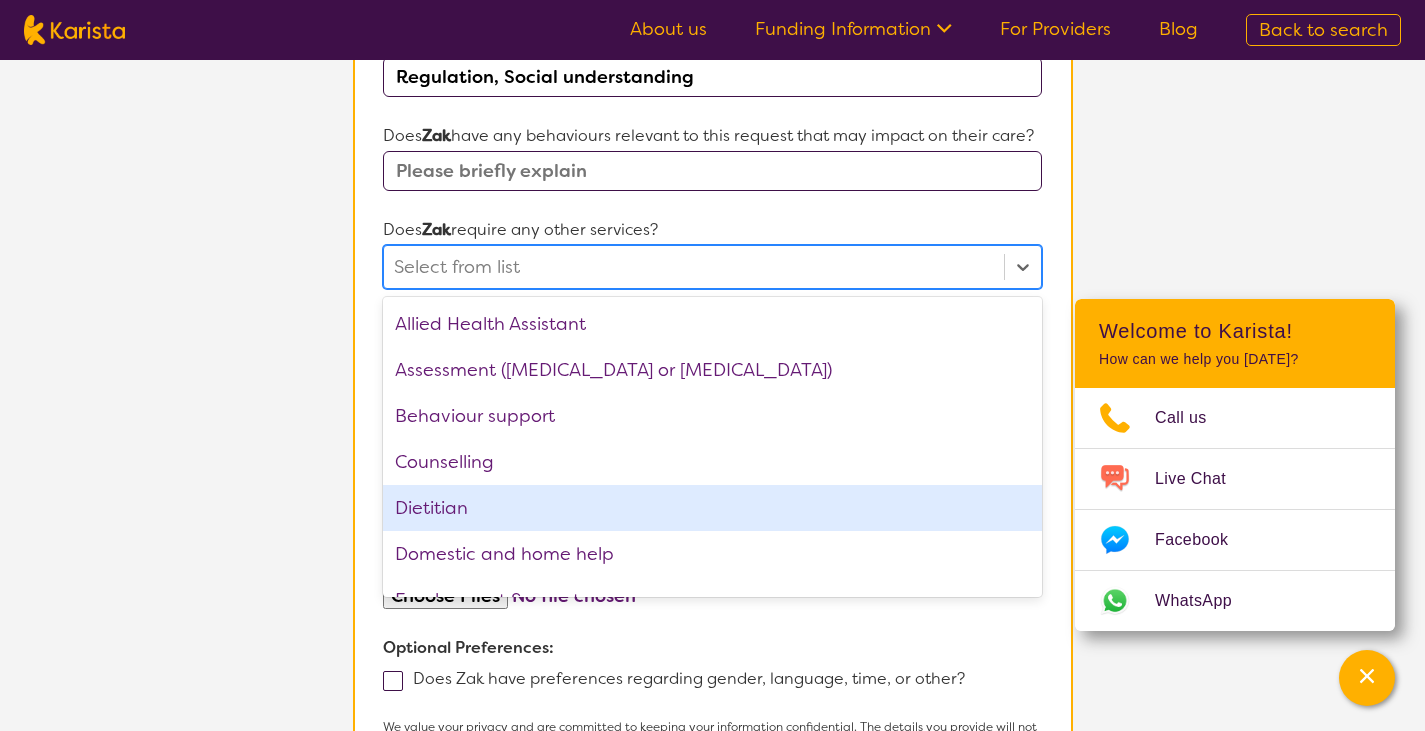 scroll, scrollTop: 836, scrollLeft: 0, axis: vertical 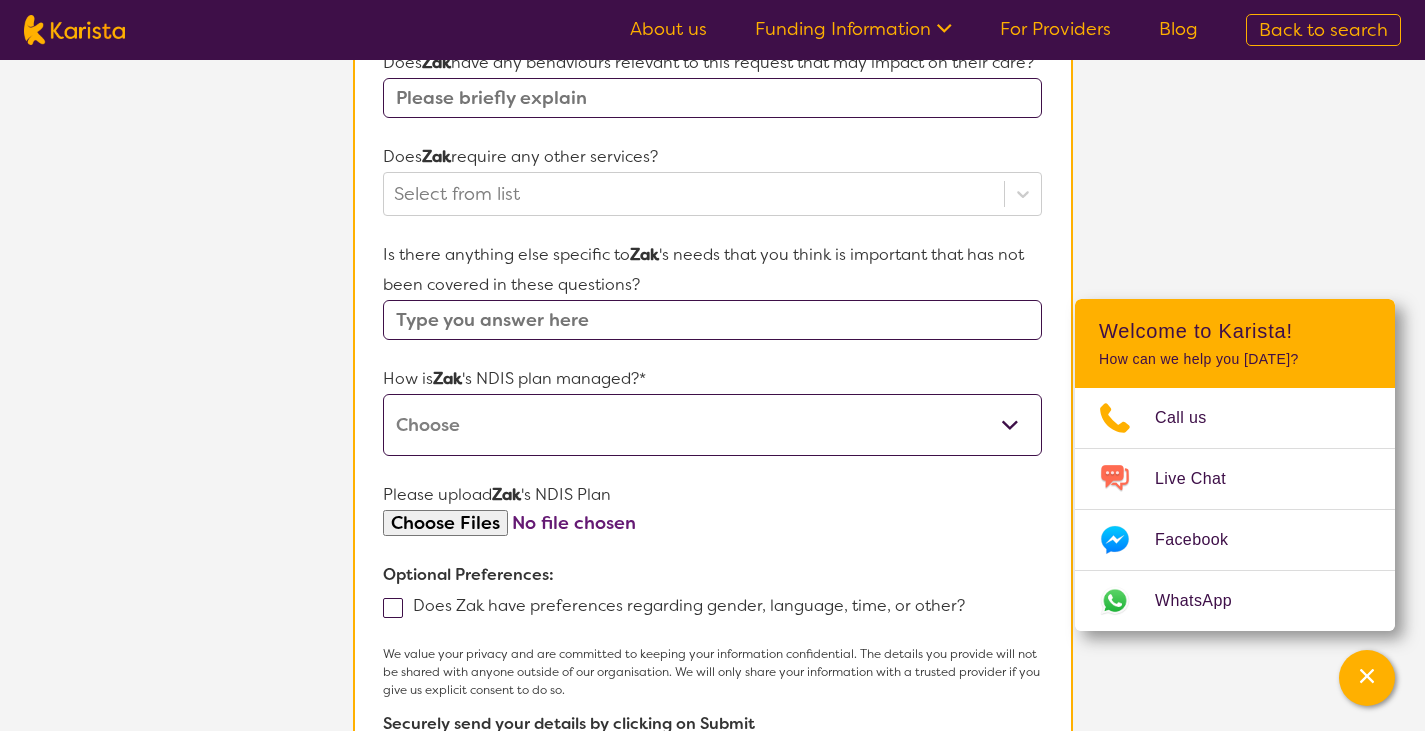 click on "L About You 2 Participant Details 3 Confirmation Participant Details & Service Preferences Name of participant First Name* [PERSON_NAME] Last Name [PERSON_NAME] What age is  Zak * ? 5 What is your relationship to  [PERSON_NAME] *? This request is for myself I am their parent I am their child I am their spouse/partner I am their carer I am their Support Coordinator I am their Local Area Coordinator I am their Child Safety Officer I am their Aged Care Case Worker Other Please tell us any relevant medical diagnosis or disability that relates to  [PERSON_NAME] 's need for  [MEDICAL_DATA] *? [MEDICAL_DATA] Other (type in diagnosis) I don't know What goals for  Zak , you want to achieve by engaging  [MEDICAL_DATA] *? Regulation, Social understanding Does  Zak  have any behaviours relevant to this request that may impact on their care? Does  Zak  require any other services? Select from list Is there anything else specific to  [PERSON_NAME] 's needs that you think is important that has not been covered in these questions? How is  [PERSON_NAME] 's NDIS plan managed?*" at bounding box center [712, 76] 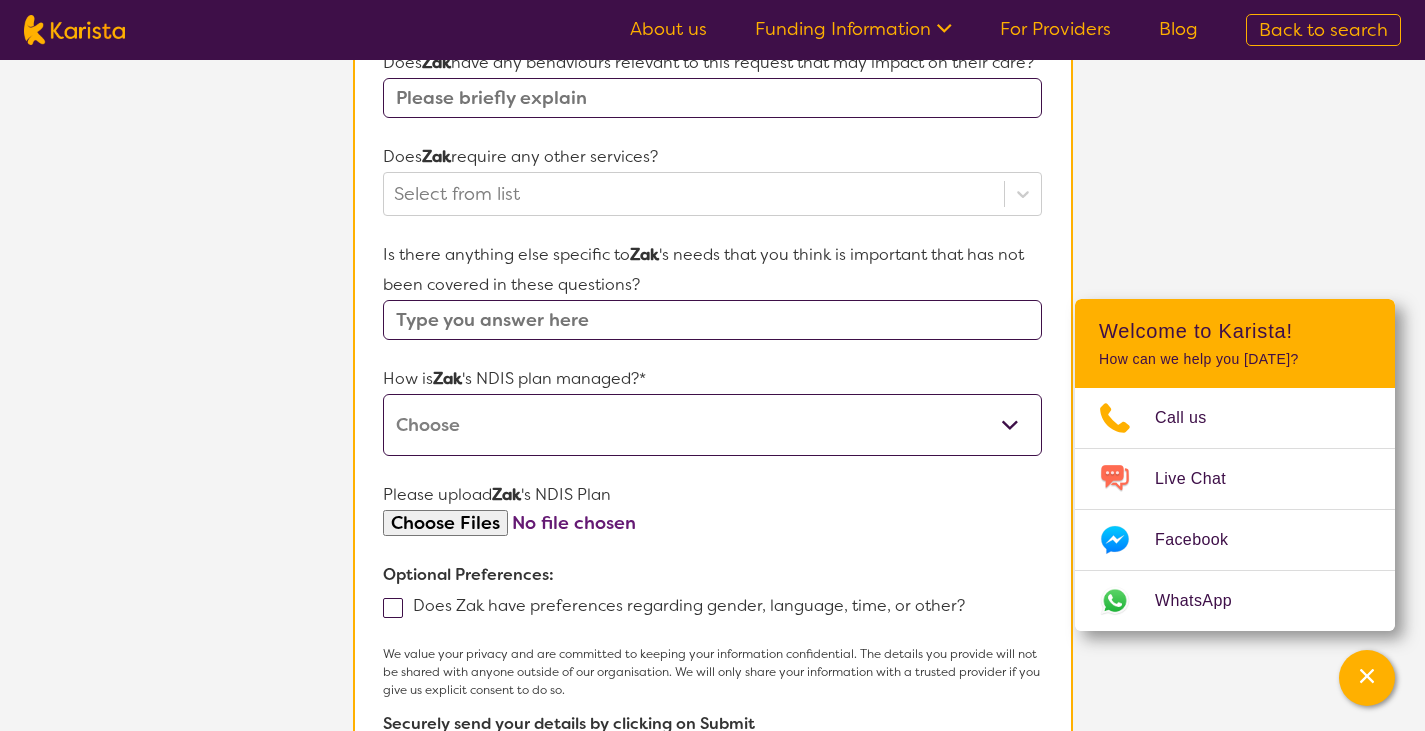 click on "Self-managed NDIS plan Managed by a registered plan management provider (not the NDIA) Agency-managed (by the NDIA) I'm not sure" at bounding box center (712, 425) 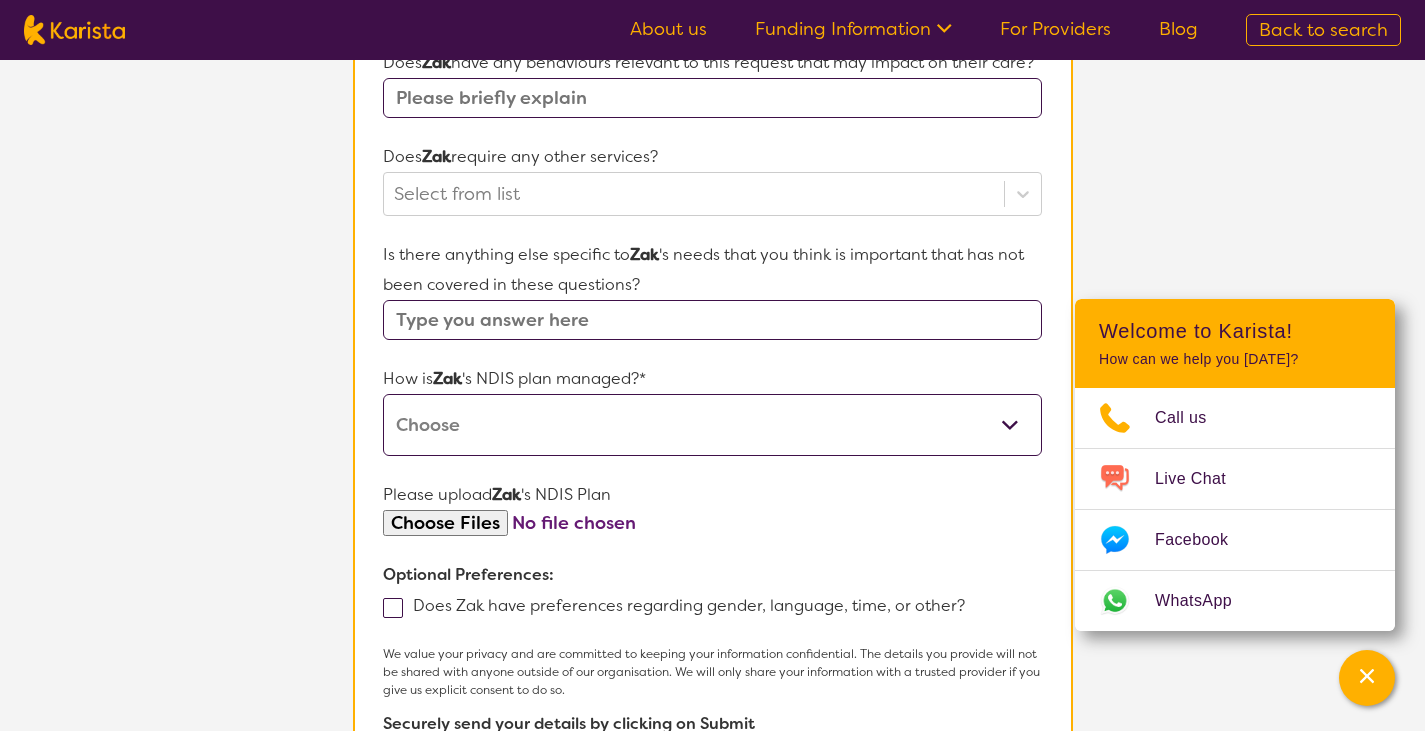 select on "Self Managed" 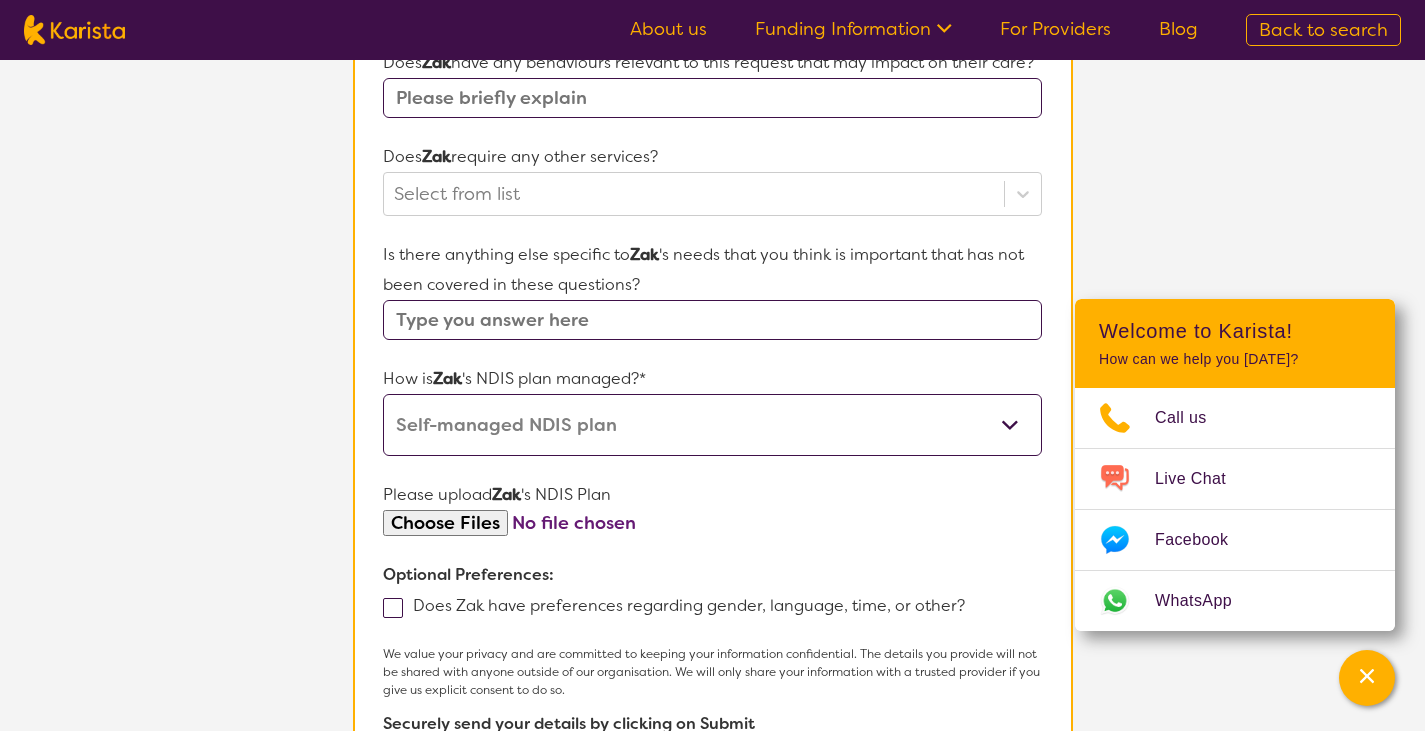 click on "Self-managed NDIS plan Managed by a registered plan management provider (not the NDIA) Agency-managed (by the NDIA) I'm not sure" at bounding box center (712, 425) 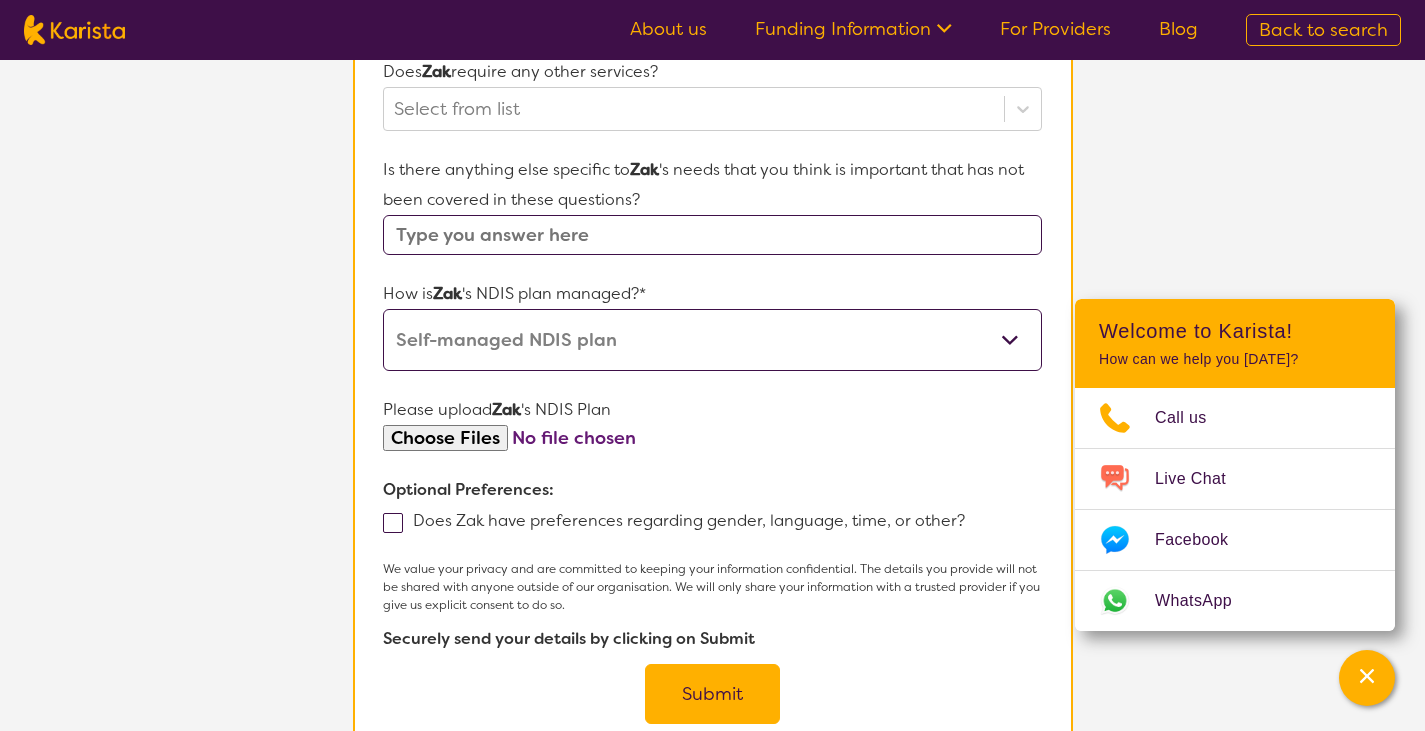 scroll, scrollTop: 1036, scrollLeft: 0, axis: vertical 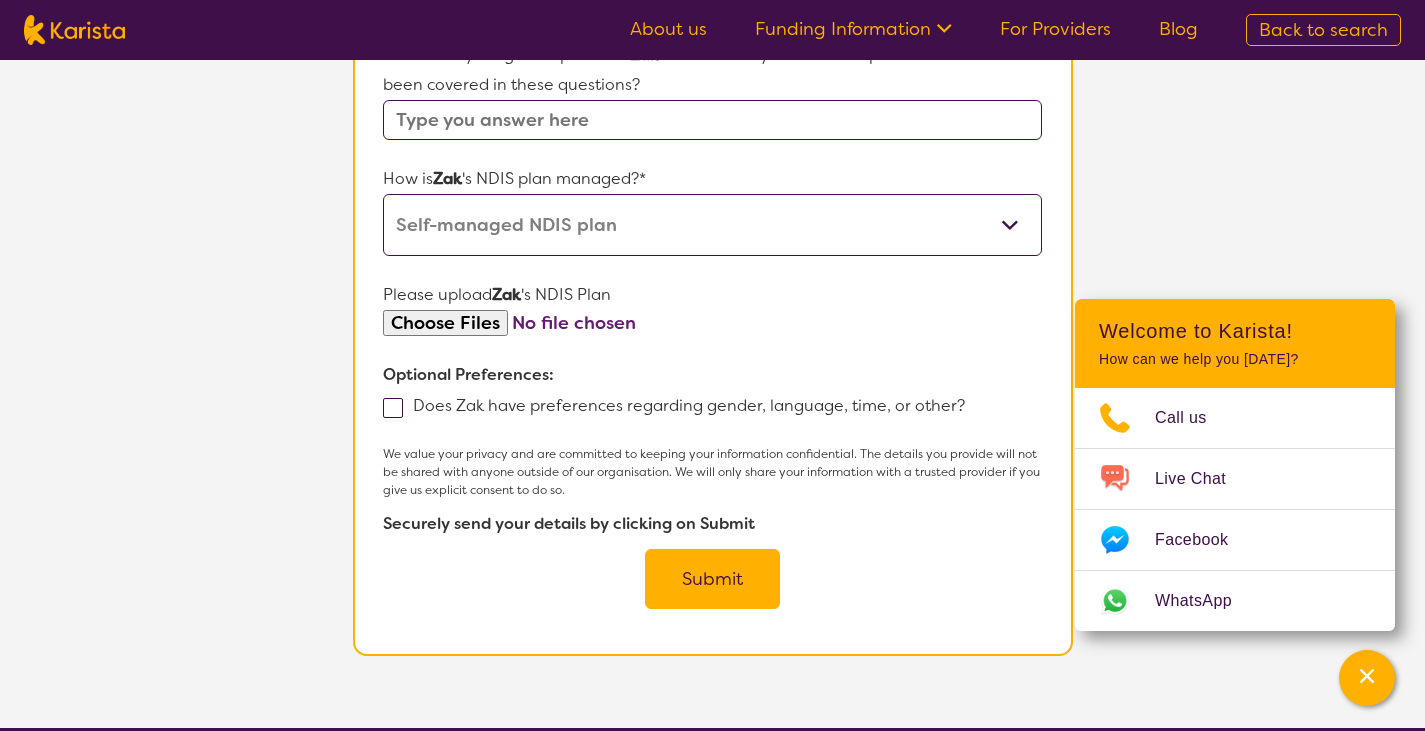 click at bounding box center [712, 323] 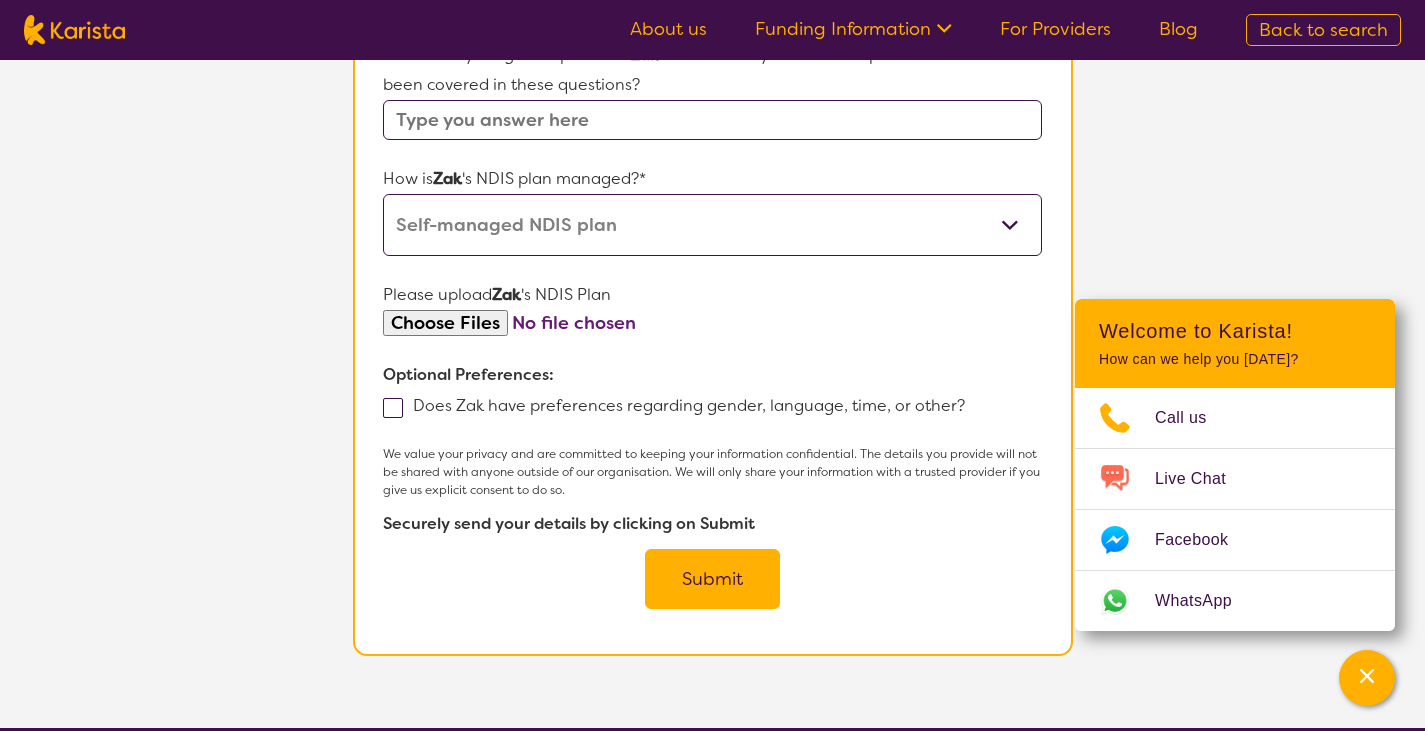 type on "C:\fakepath\NDIS PLAN Letter.pdf" 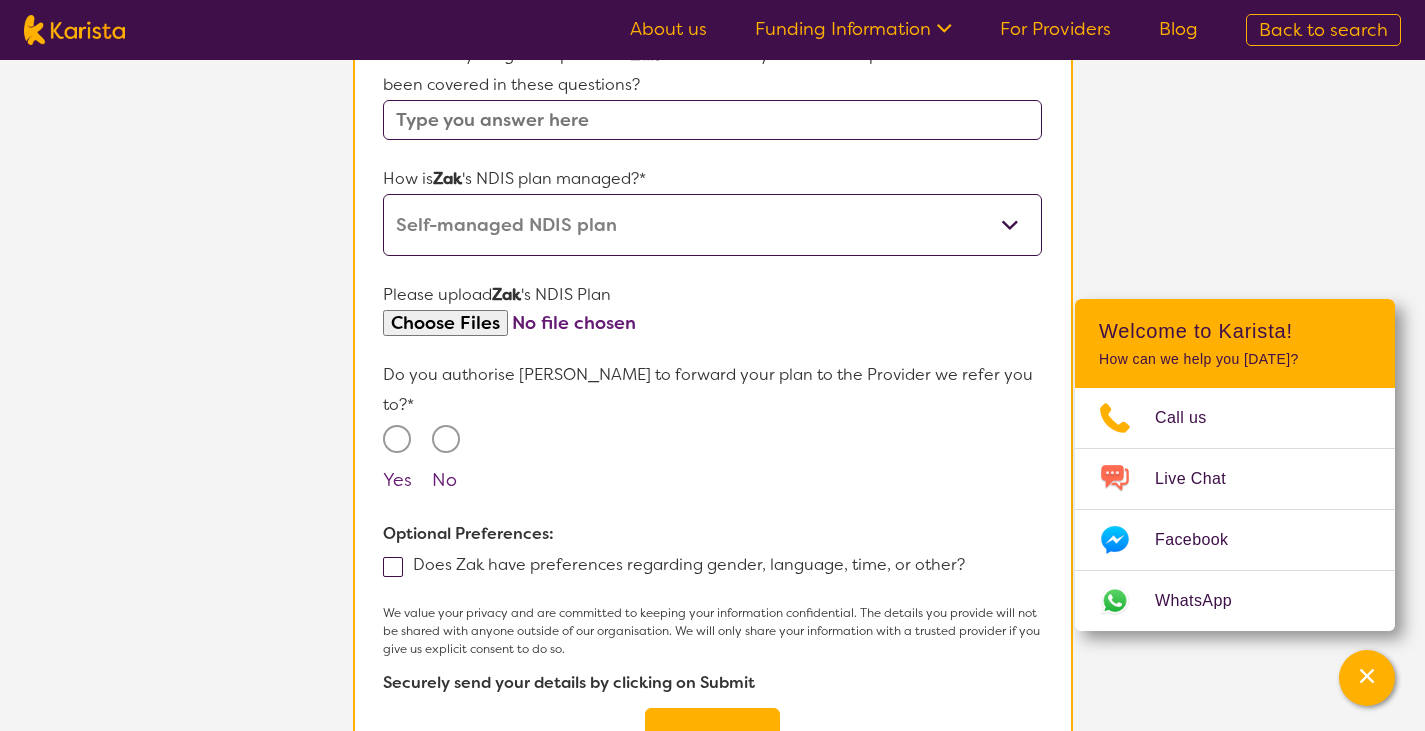 click at bounding box center (400, 445) 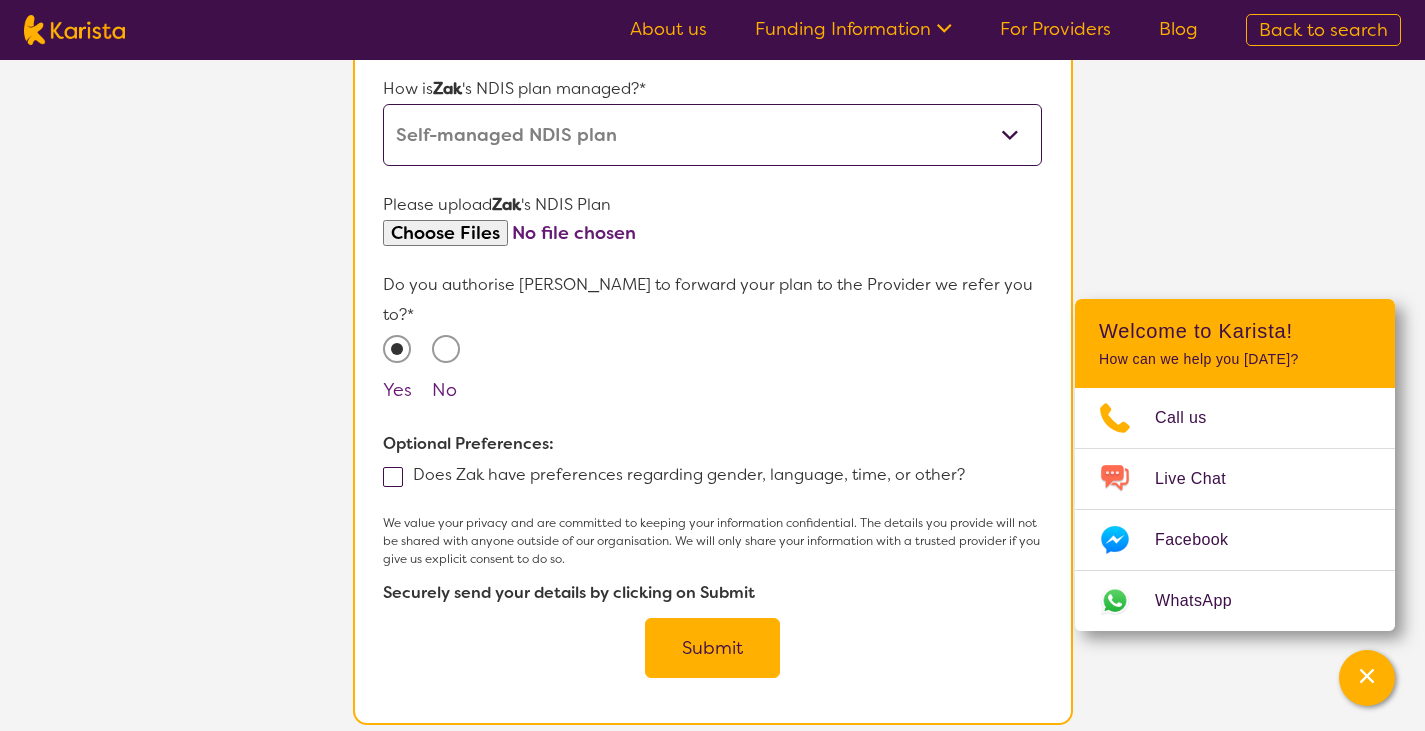scroll, scrollTop: 1236, scrollLeft: 0, axis: vertical 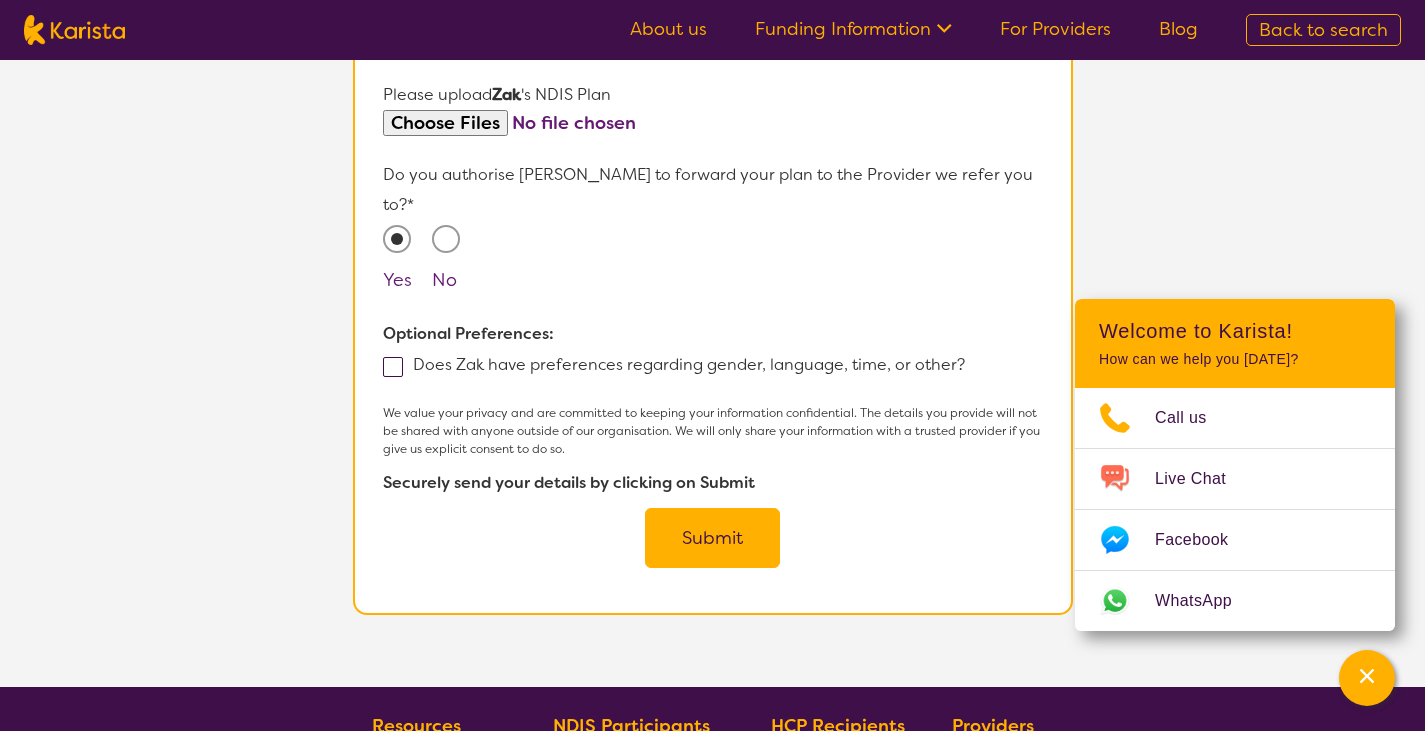 click at bounding box center (393, 367) 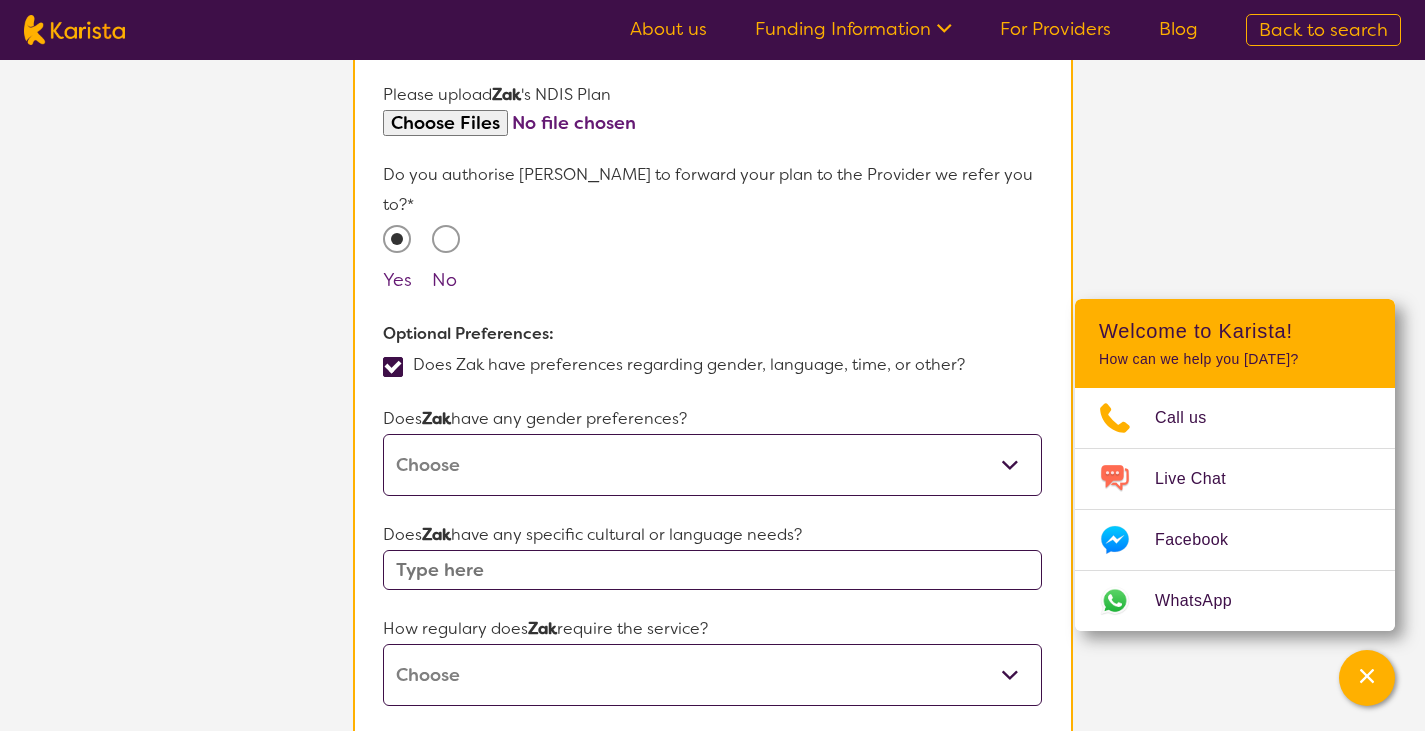 click on "[DEMOGRAPHIC_DATA] [DEMOGRAPHIC_DATA] Other No Preference" at bounding box center [712, 465] 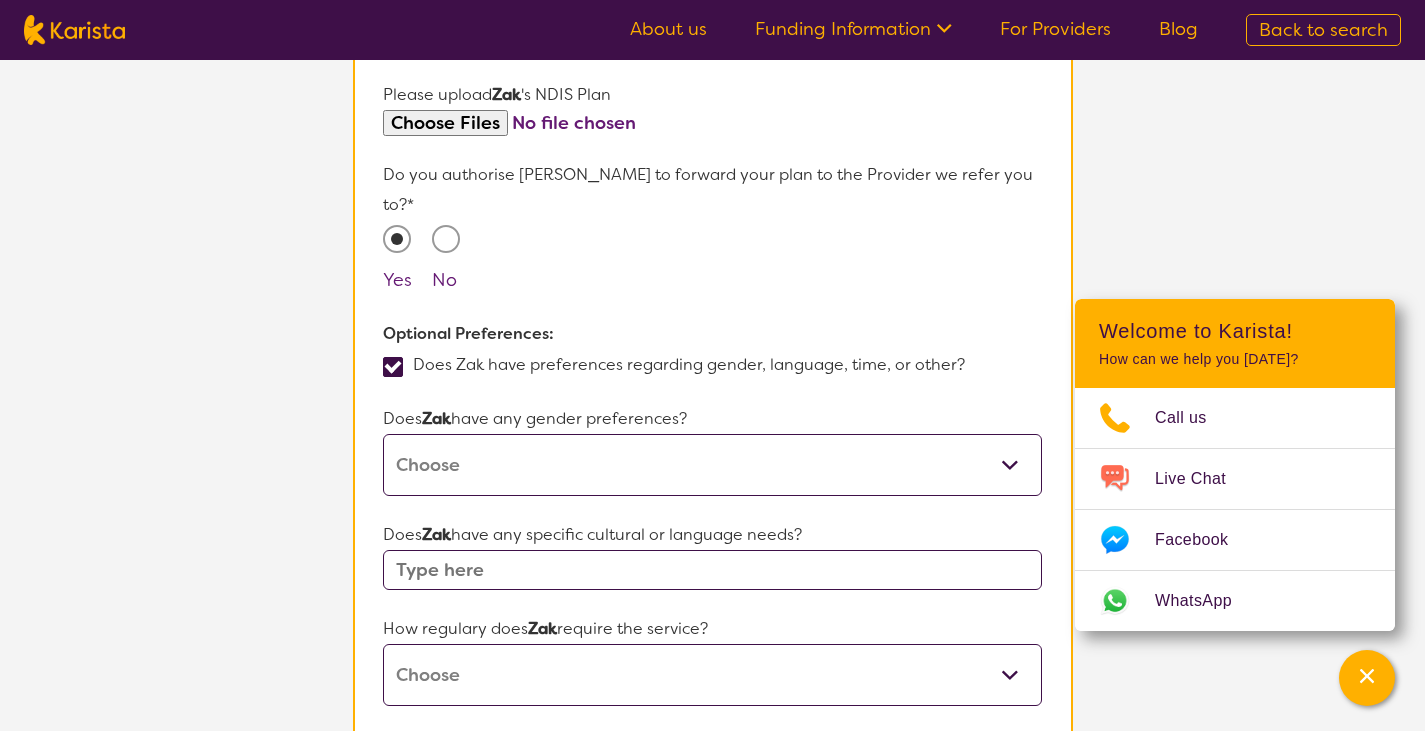 click at bounding box center (712, 570) 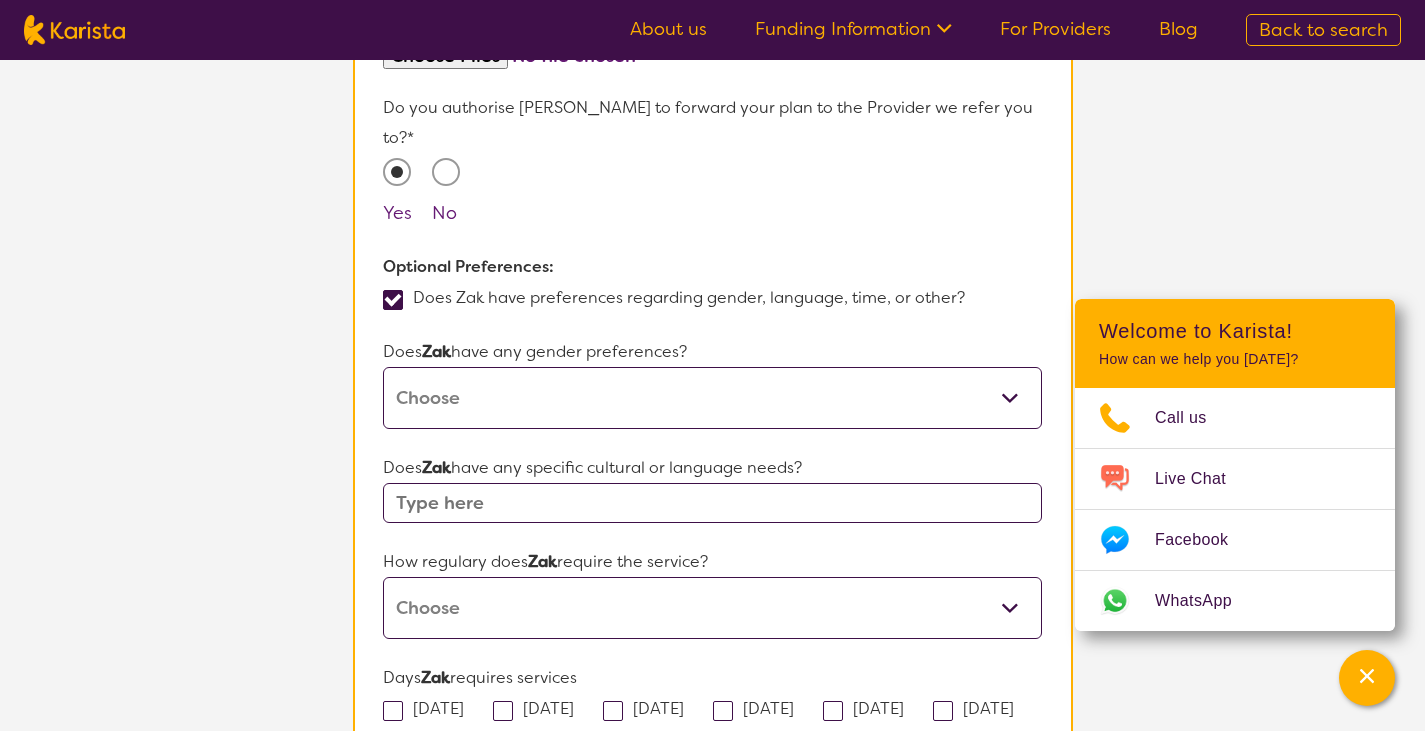 scroll, scrollTop: 1336, scrollLeft: 0, axis: vertical 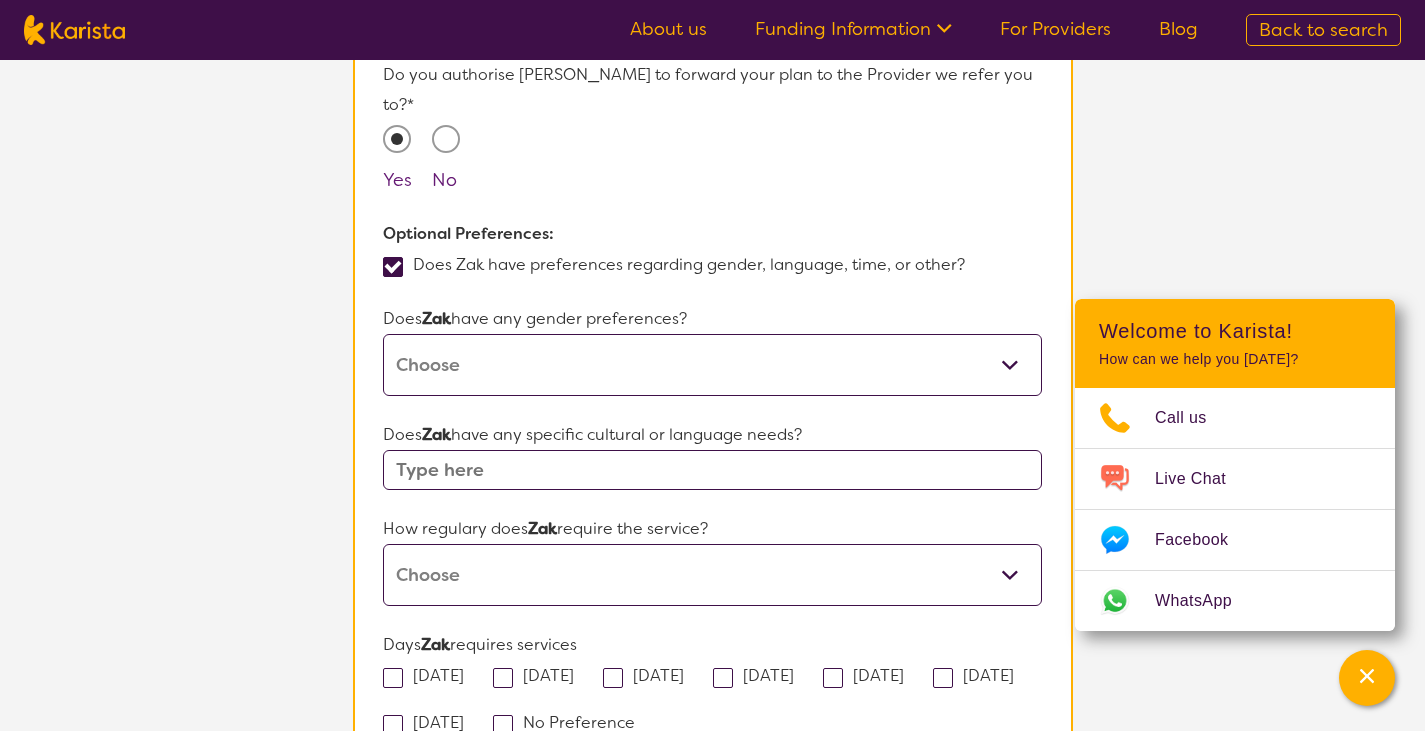 click on "Daily Twice a week Weekly Every fortnight Monthly Other" at bounding box center [712, 575] 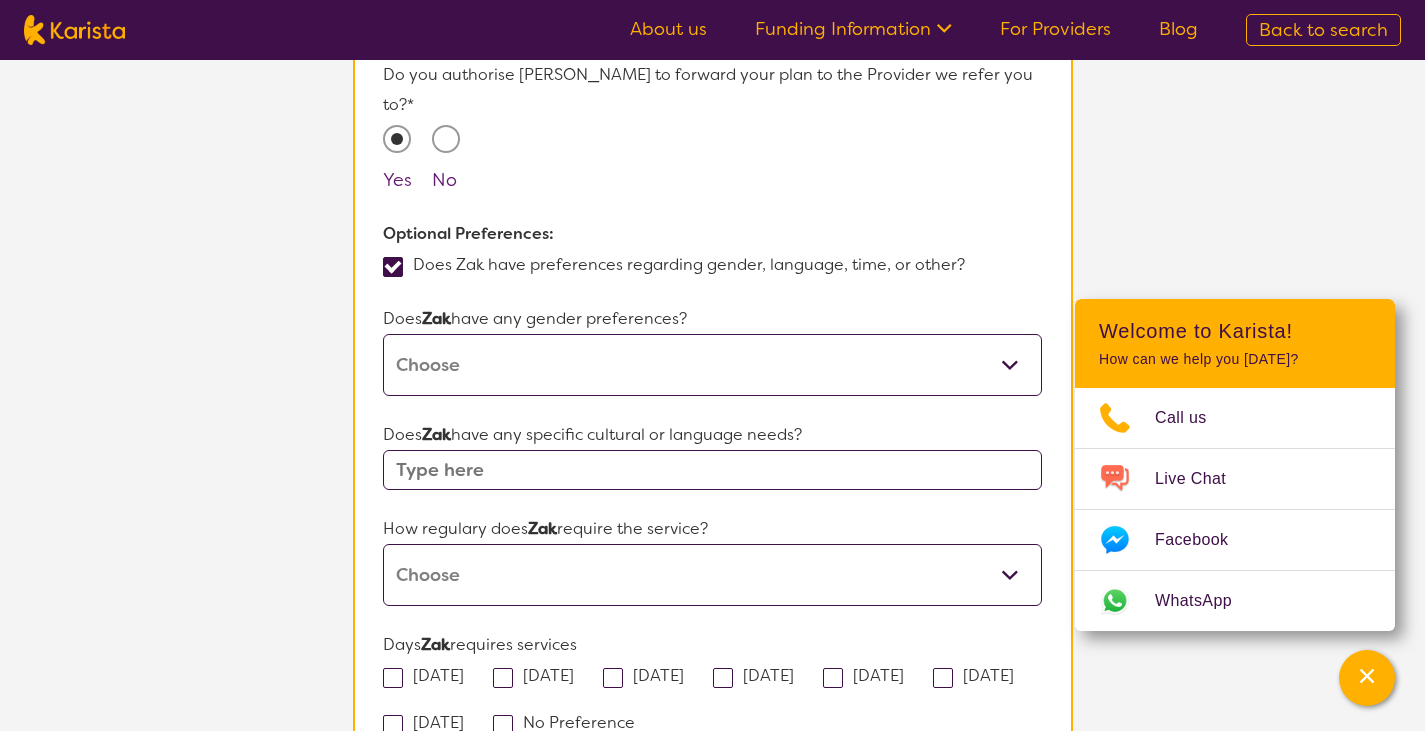 select on "Every fortnight" 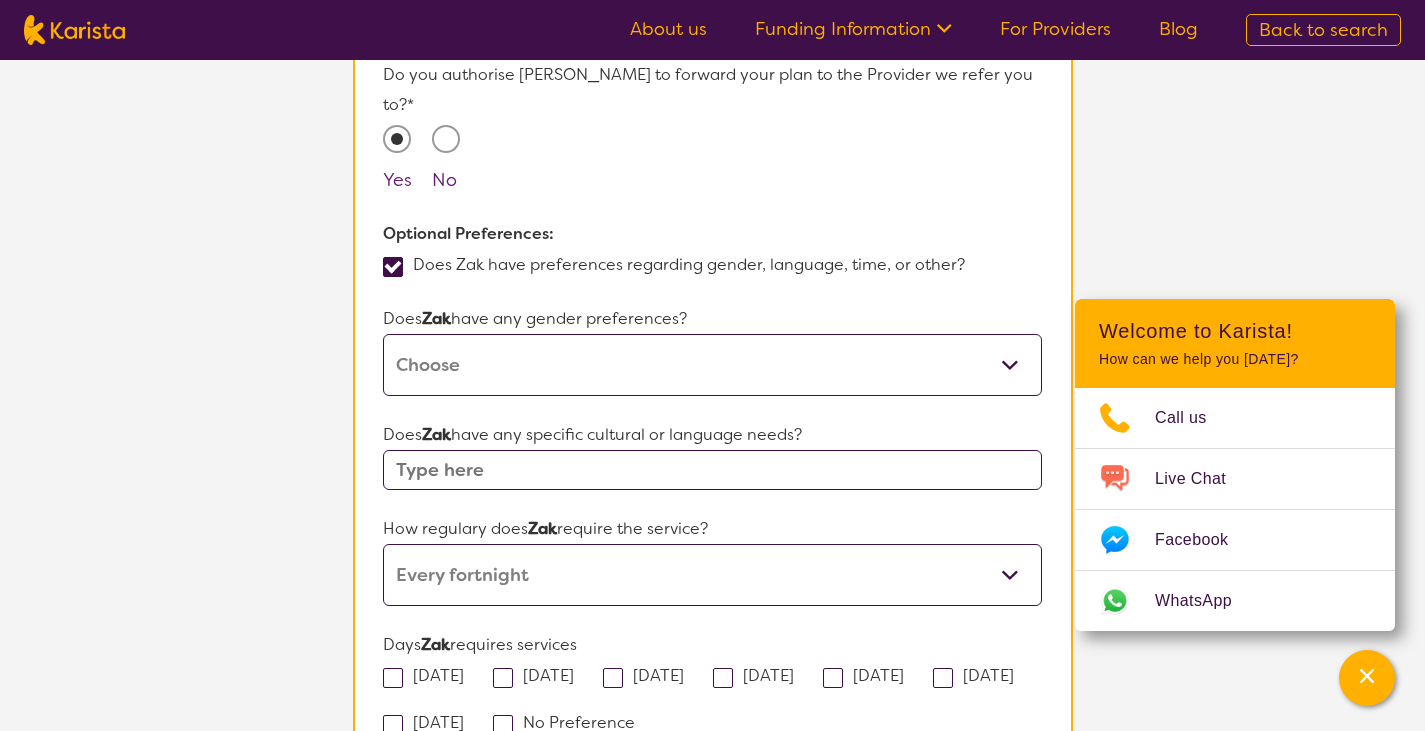 click on "Daily Twice a week Weekly Every fortnight Monthly Other" at bounding box center (712, 575) 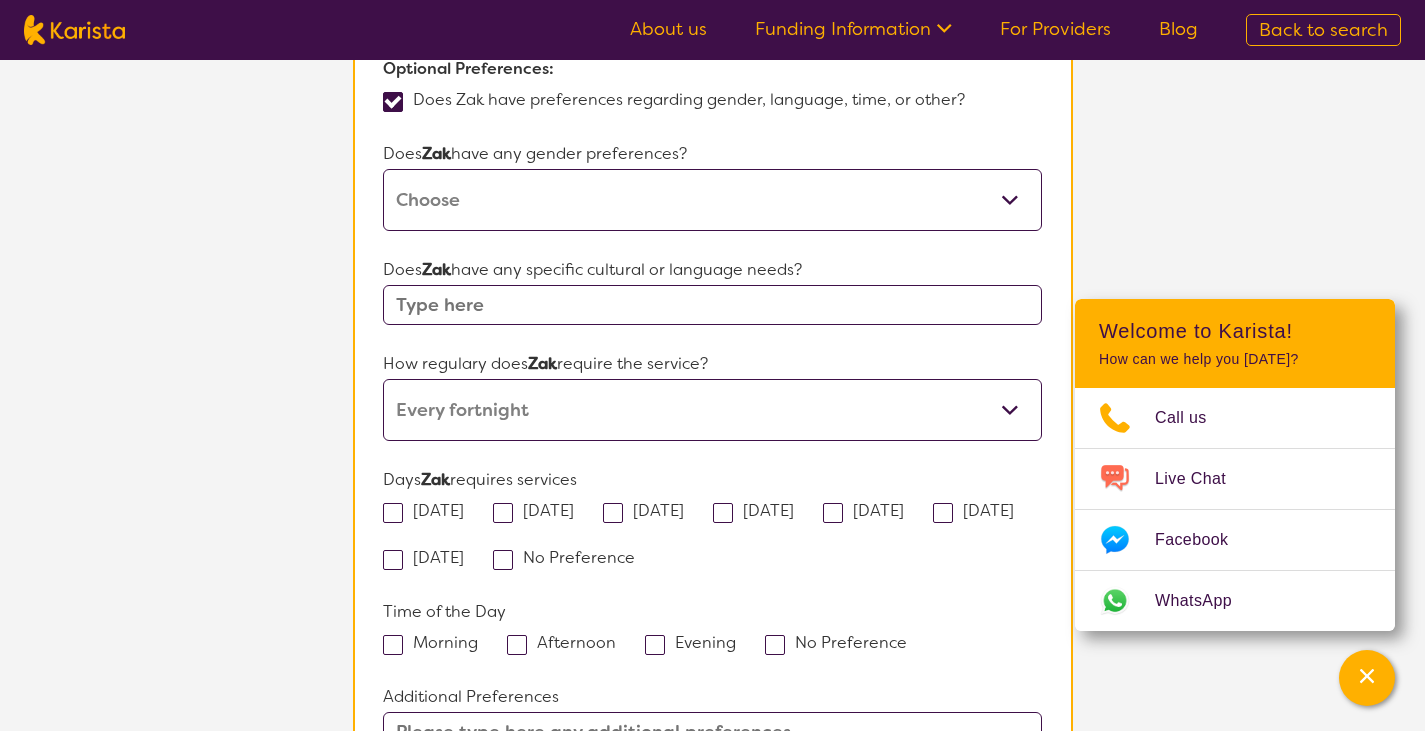 scroll, scrollTop: 1536, scrollLeft: 0, axis: vertical 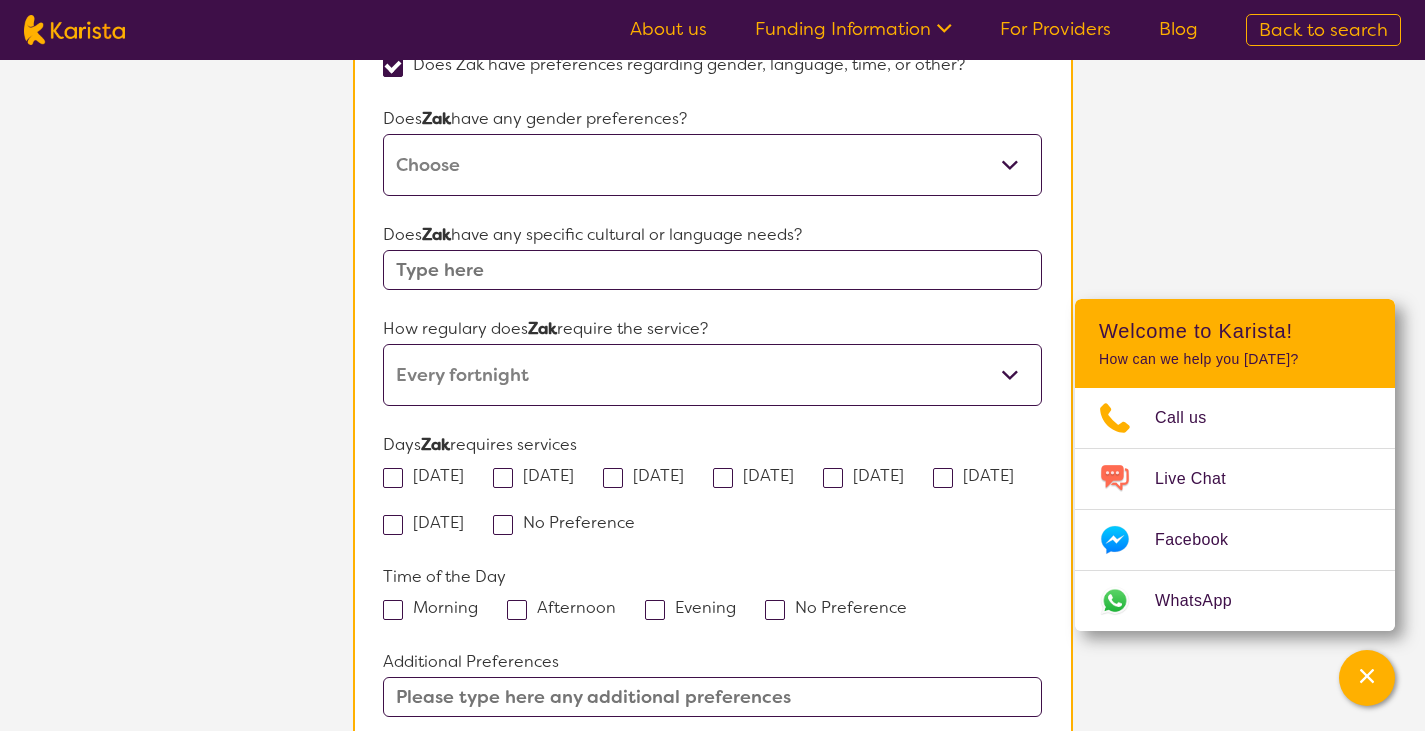 click on "Morning" at bounding box center [437, 607] 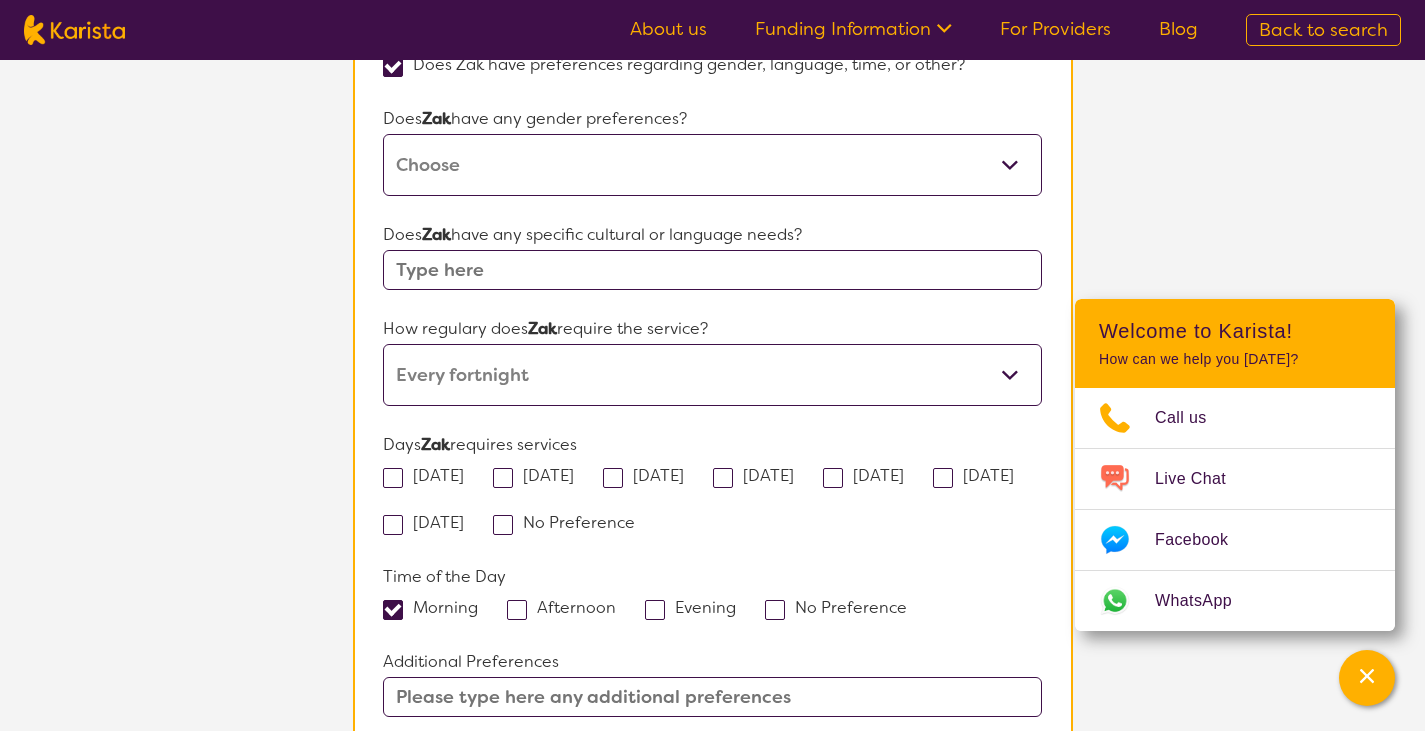 click at bounding box center [517, 610] 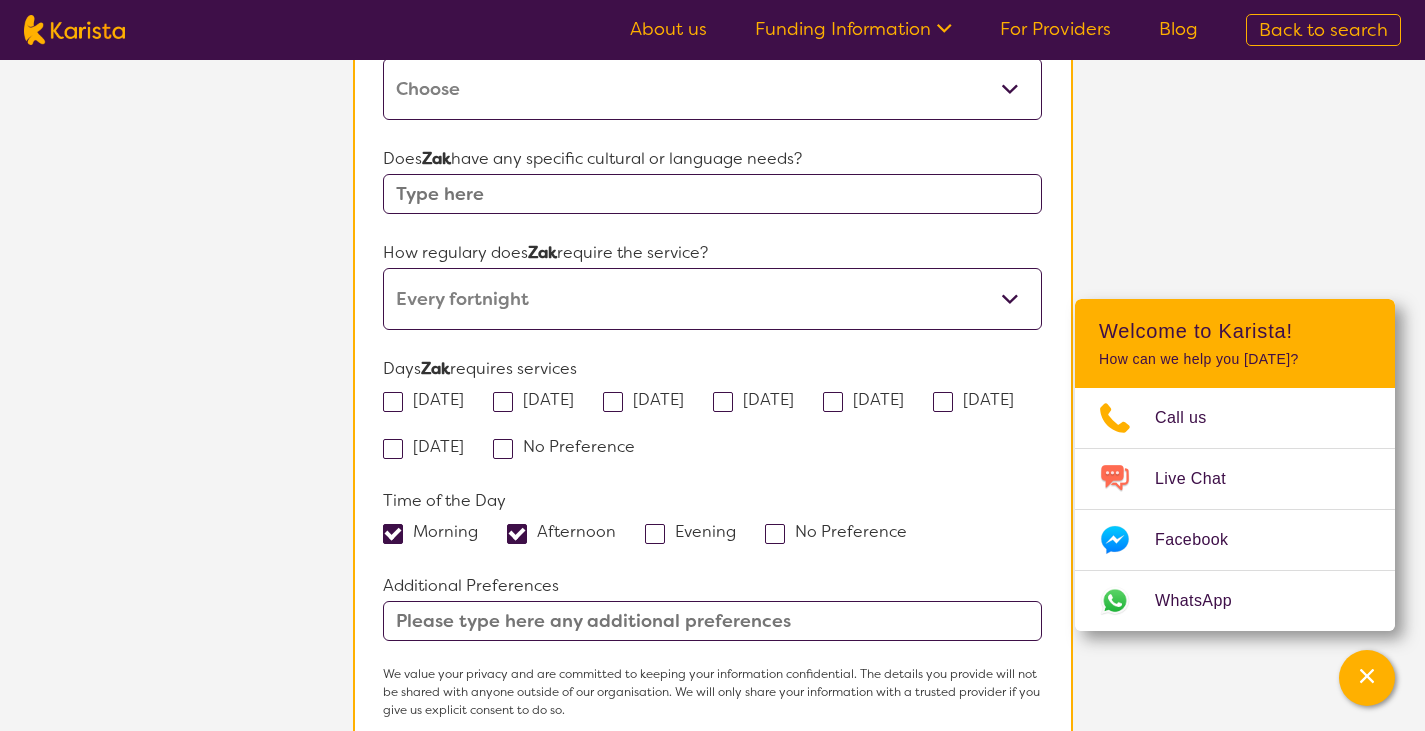 scroll, scrollTop: 1636, scrollLeft: 0, axis: vertical 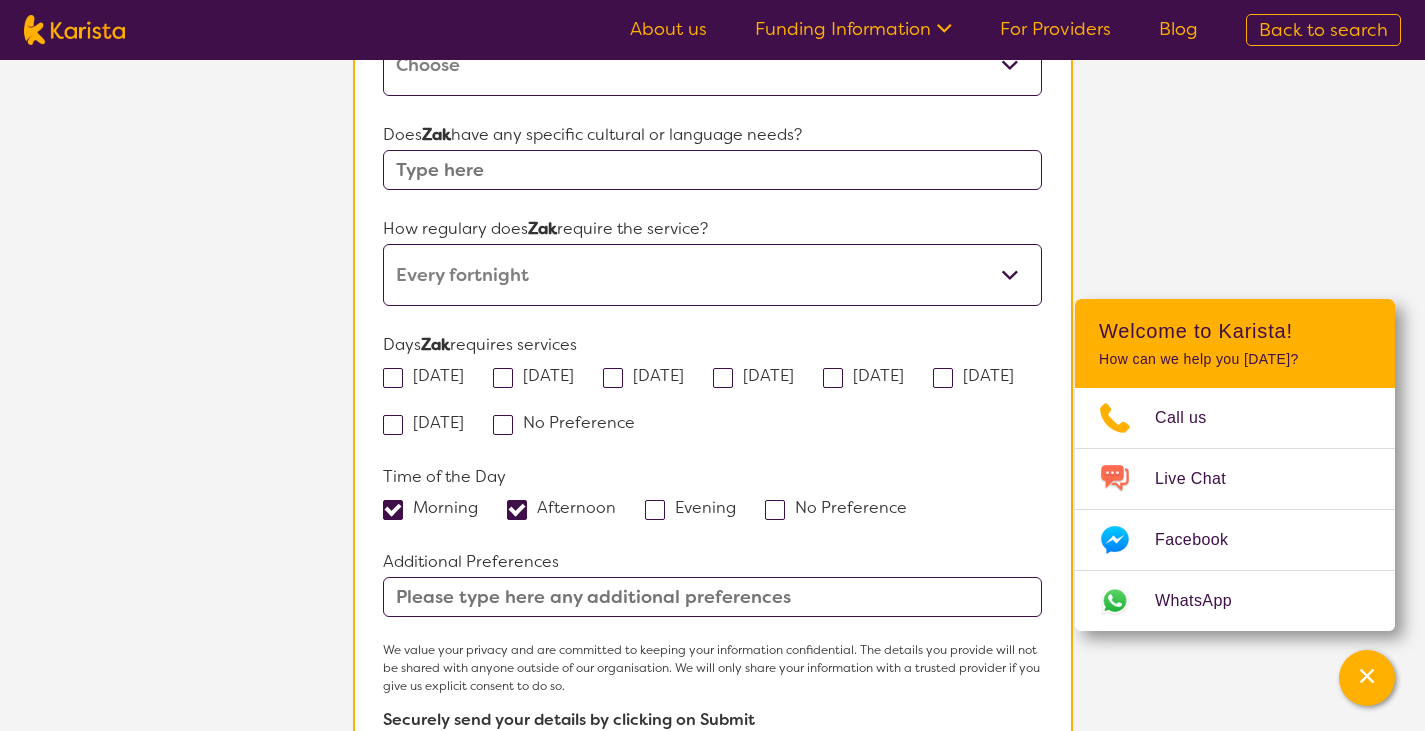click at bounding box center (712, 597) 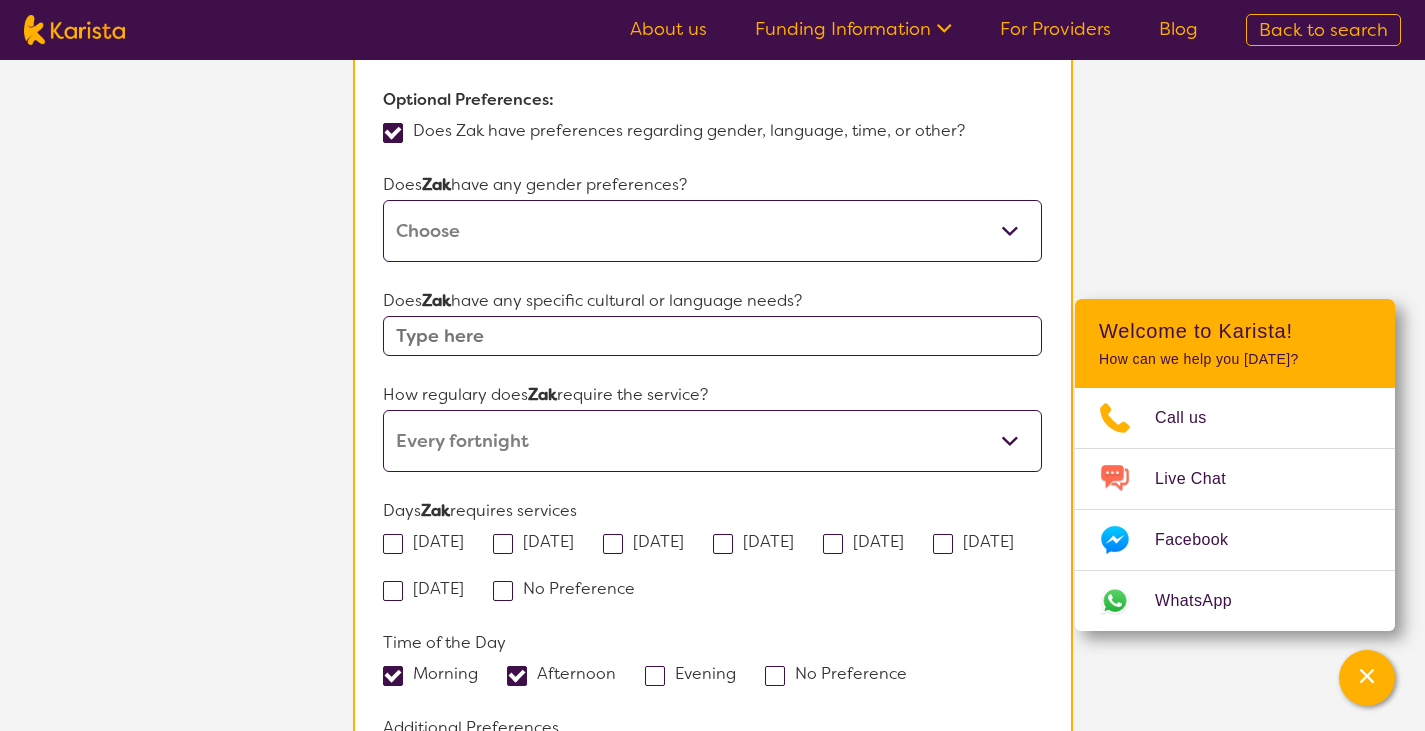 scroll, scrollTop: 1436, scrollLeft: 0, axis: vertical 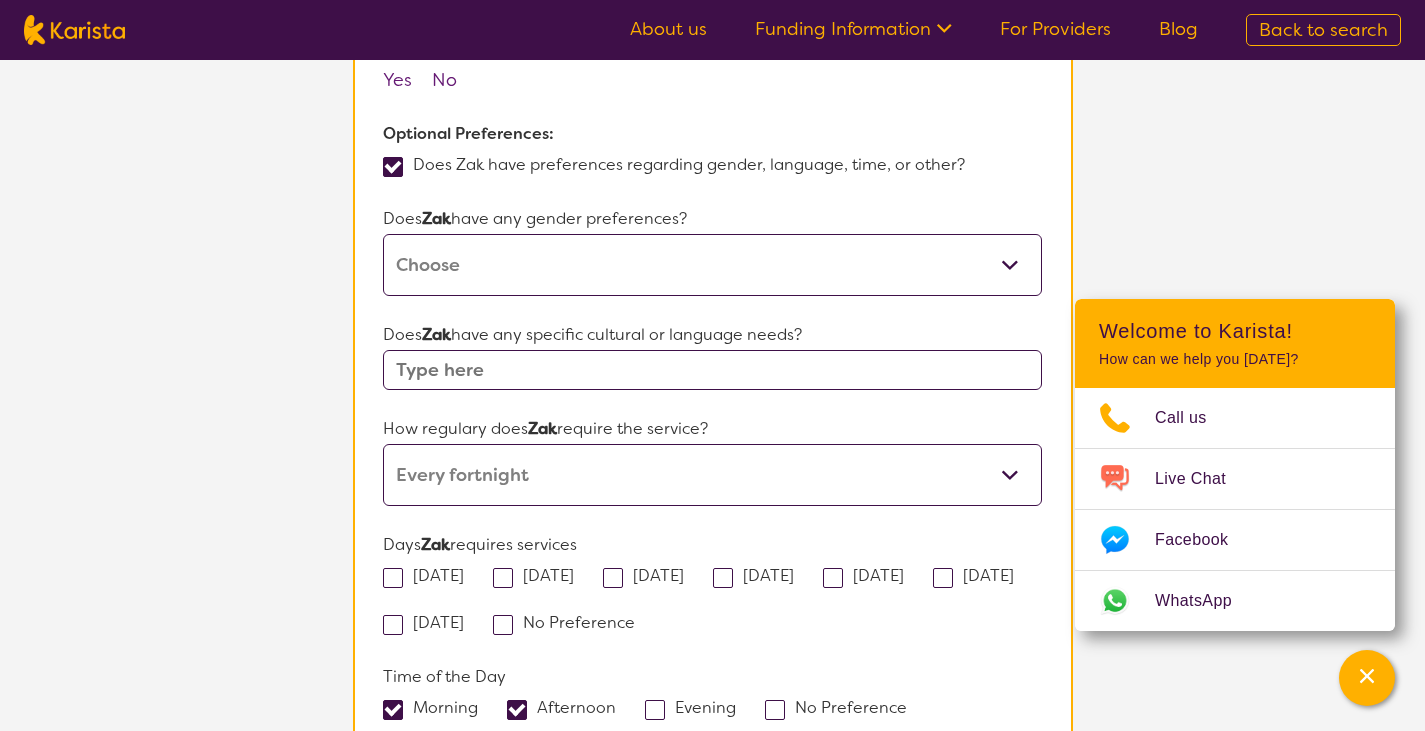 click on "Name of participant First Name* [PERSON_NAME] Last Name [PERSON_NAME] What age is  Zak * ? 5 What is your relationship to  [PERSON_NAME] *? This request is for myself I am their parent I am their child I am their spouse/partner I am their carer I am their Support Coordinator I am their Local Area Coordinator I am their Child Safety Officer I am their Aged Care Case Worker Other Please tell us any relevant medical diagnosis or disability that relates to  [PERSON_NAME] 's need for  [MEDICAL_DATA] *? [MEDICAL_DATA] Other (type in diagnosis) I don't know What goals for  Zak , you want to achieve by engaging  [MEDICAL_DATA] *? Regulation, Social understanding Does  Zak  have any behaviours relevant to this request that may impact on their care? Does  Zak  require any other services? Select from list Is there anything else specific to  [PERSON_NAME] 's needs that you think is important that has not been covered in these questions? How is  [PERSON_NAME] 's NDIS plan managed?* Self-managed NDIS plan Managed by a registered plan management provider (not the NDIA) Zak" at bounding box center [712, -68] 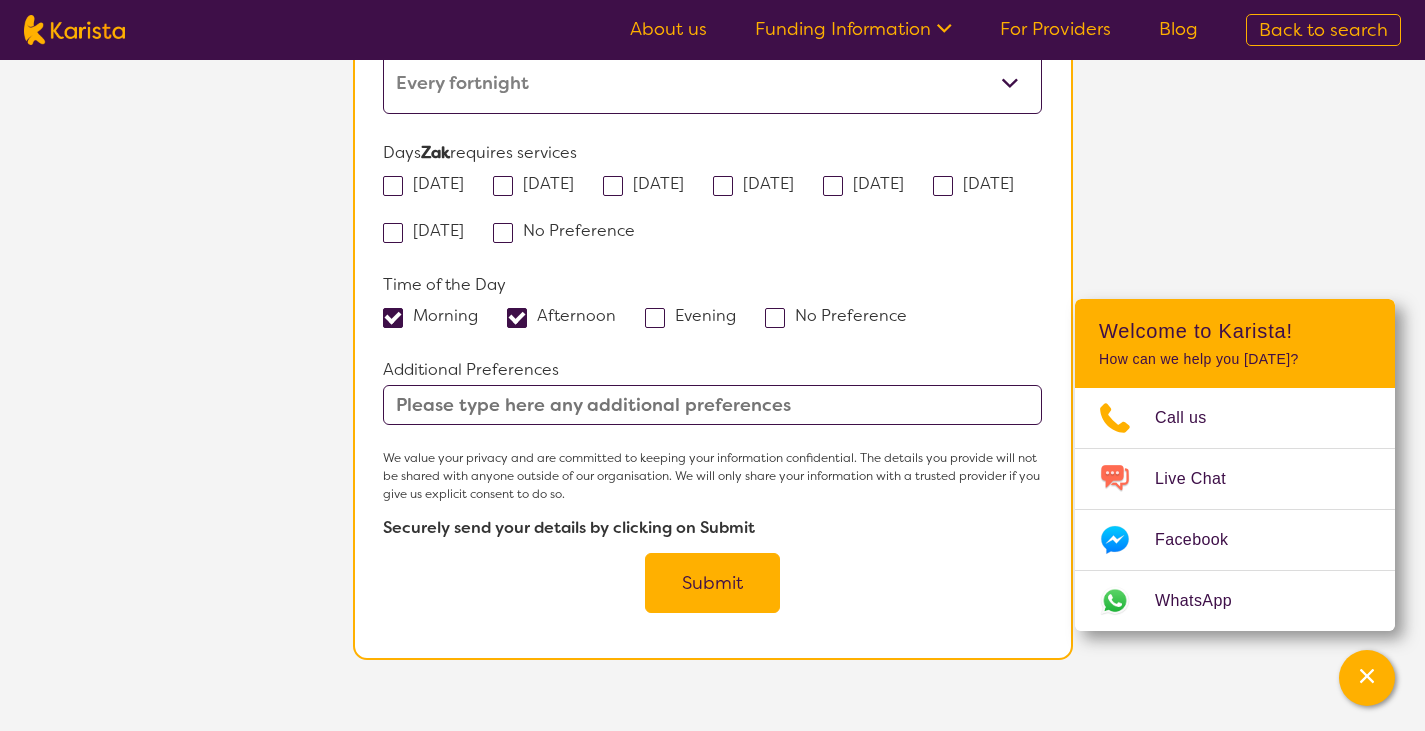 scroll, scrollTop: 1736, scrollLeft: 0, axis: vertical 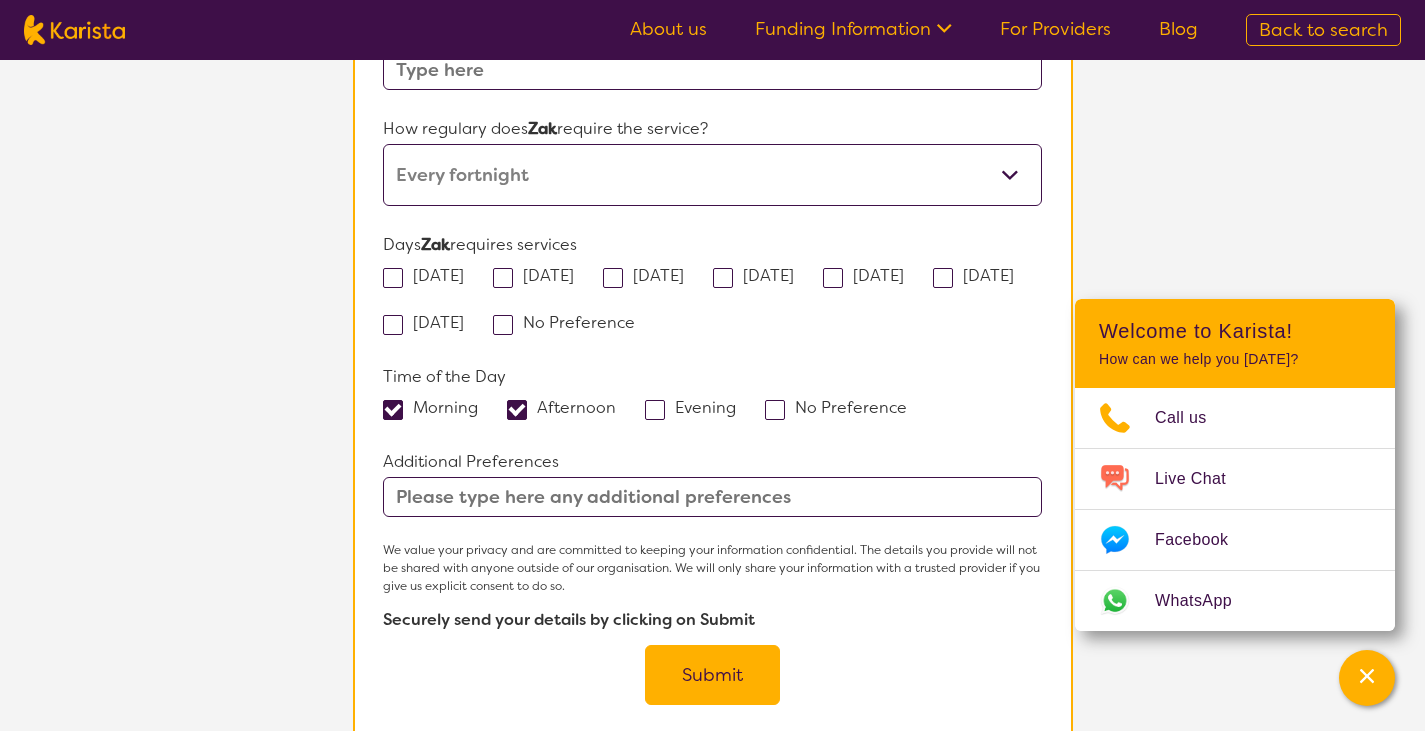 click at bounding box center (503, 325) 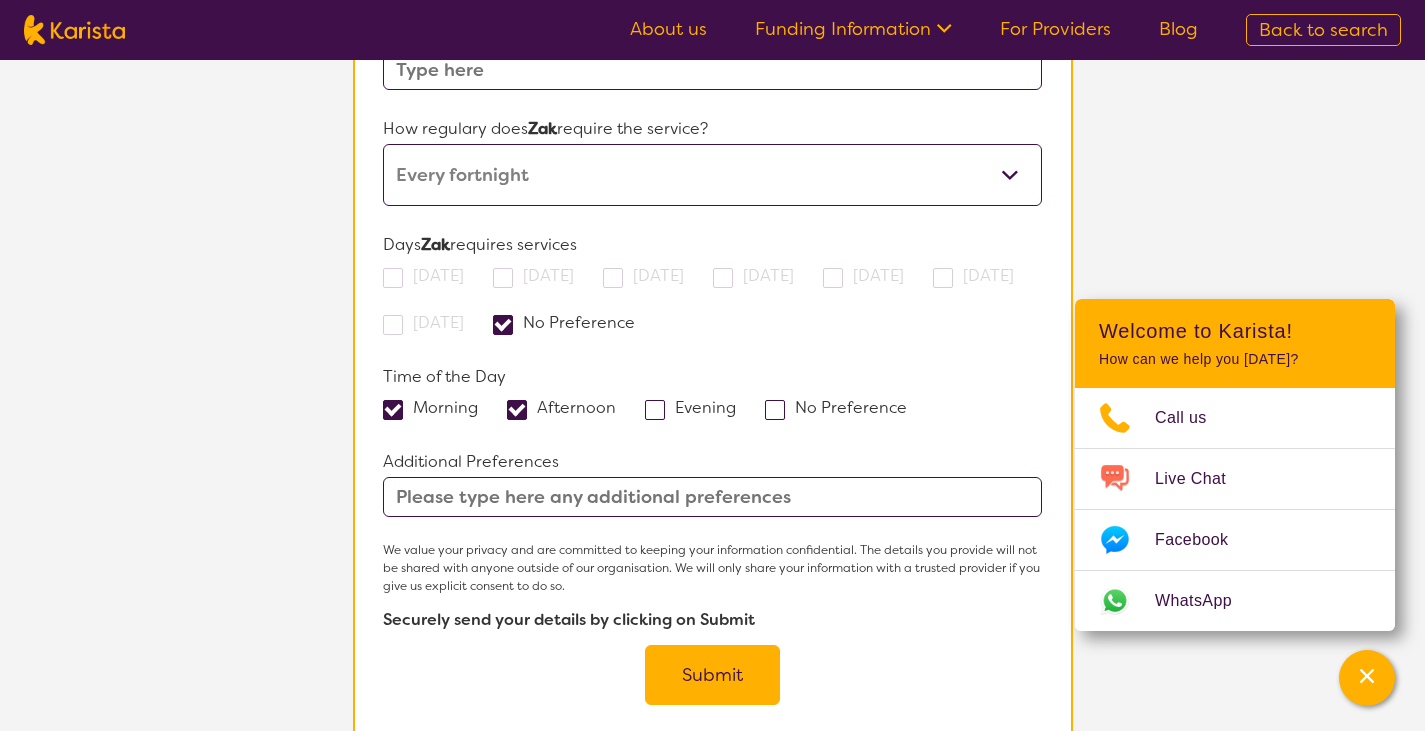 click on "Submit" at bounding box center [712, 675] 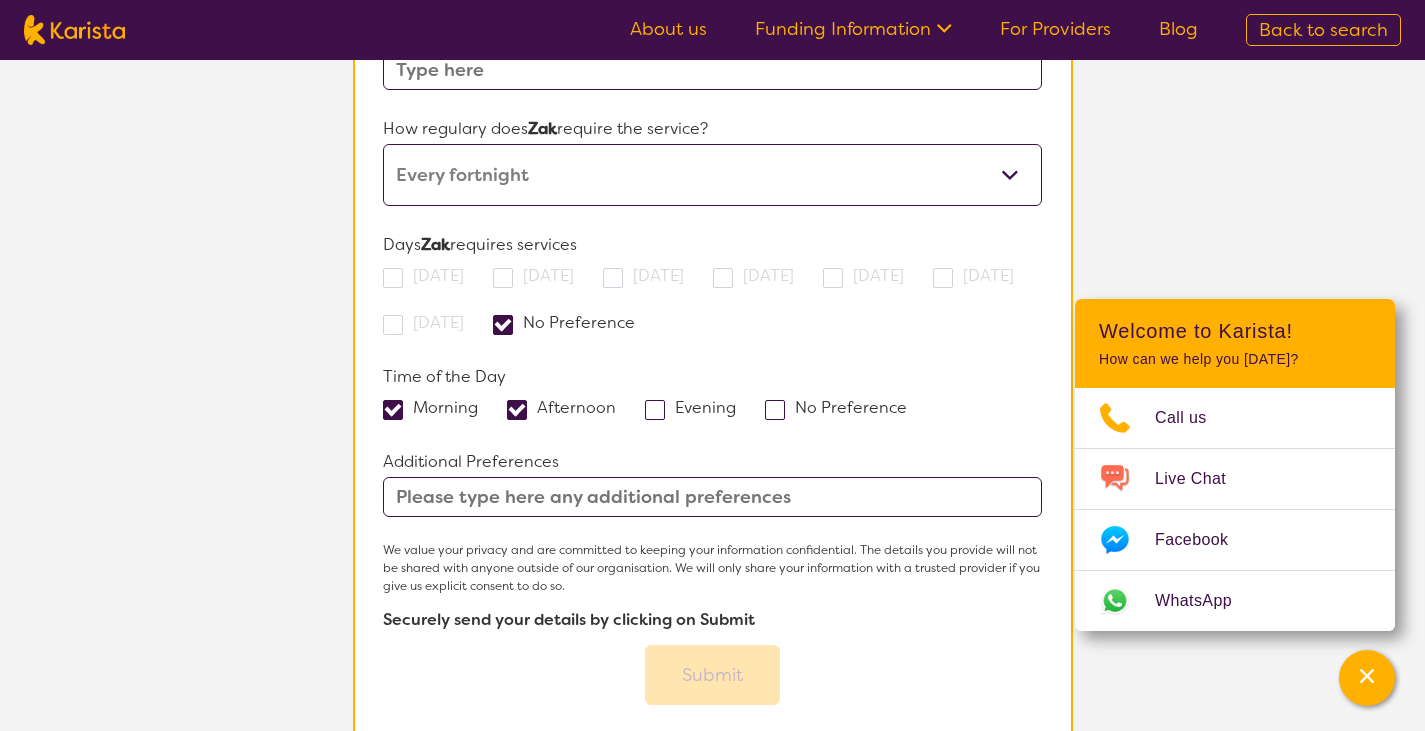 scroll, scrollTop: 0, scrollLeft: 0, axis: both 